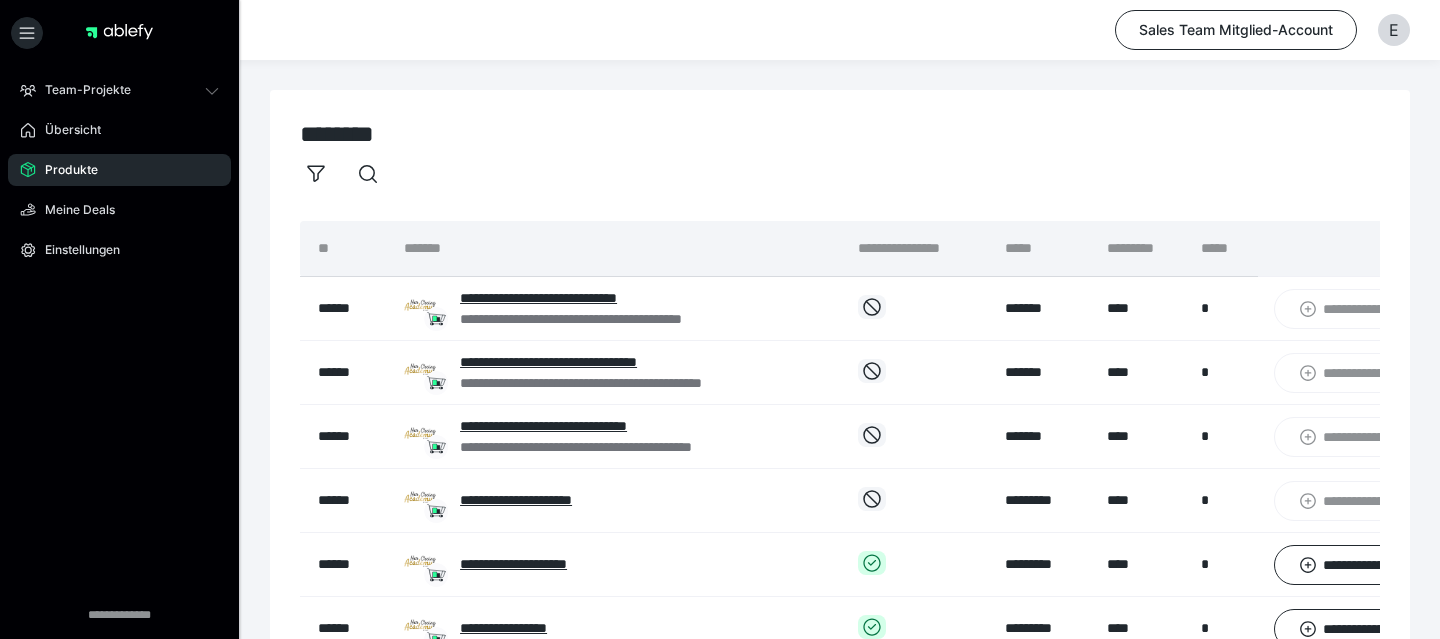 scroll, scrollTop: 0, scrollLeft: 0, axis: both 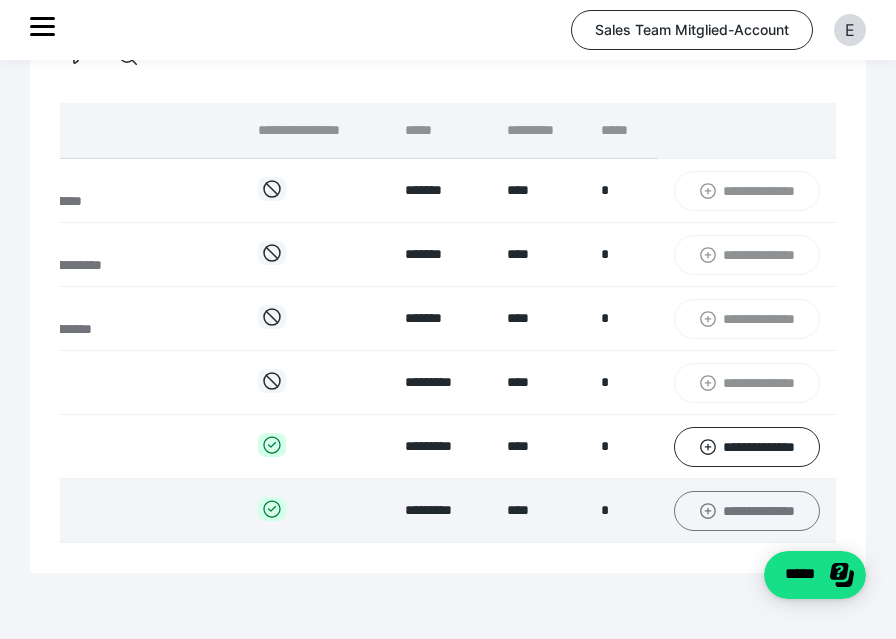 click on "**********" at bounding box center [747, 511] 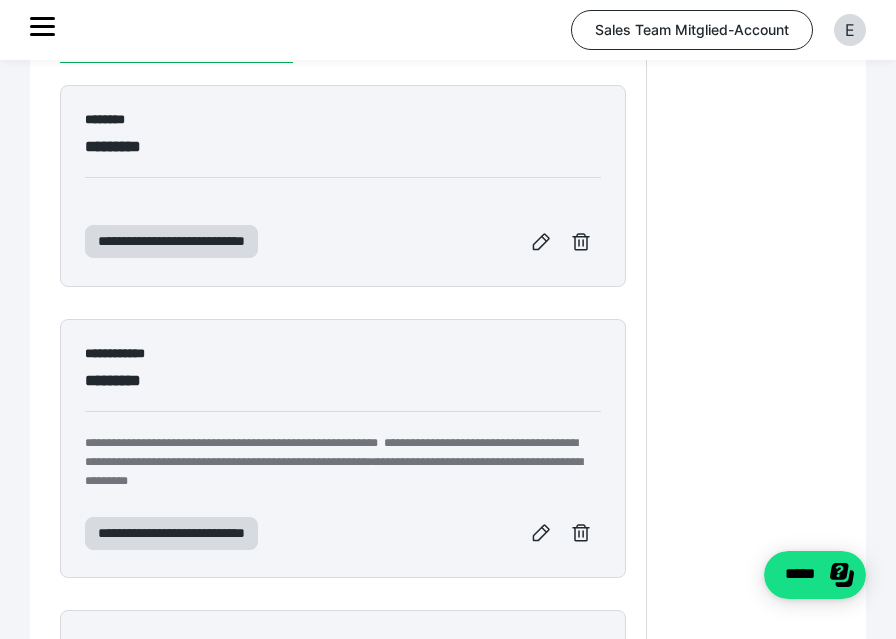 click on "**********" at bounding box center (343, 417) 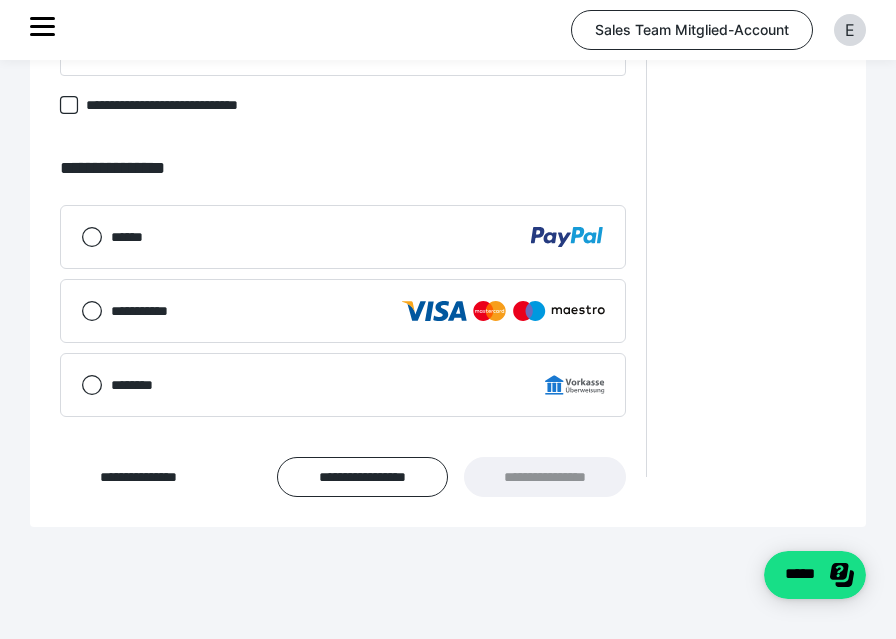 scroll, scrollTop: 2657, scrollLeft: 0, axis: vertical 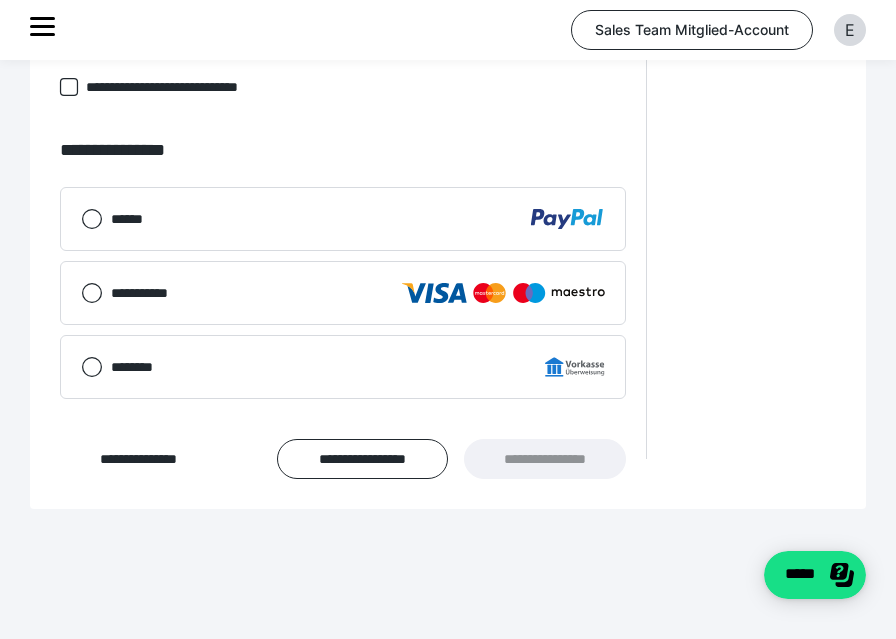 click on "******" at bounding box center [358, 219] 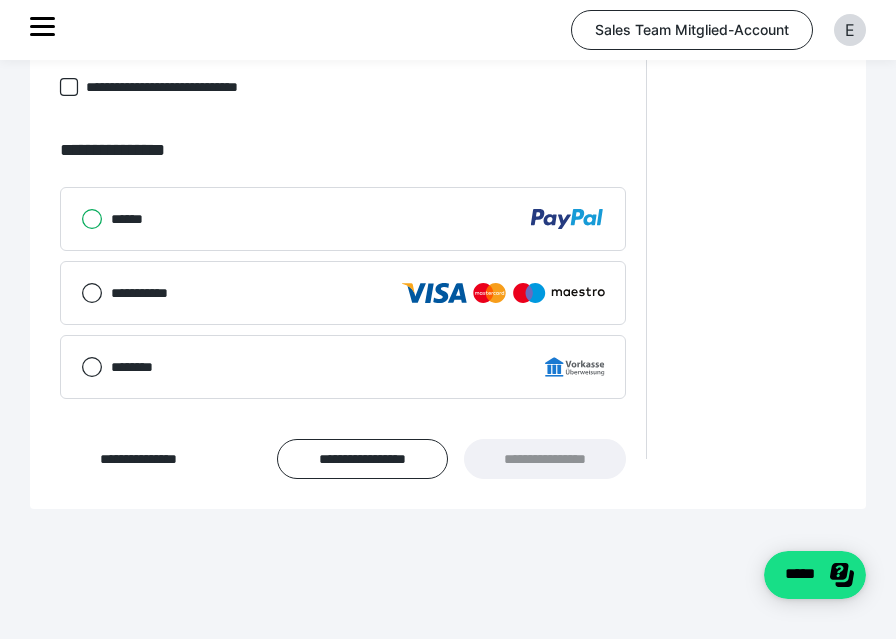 click on "******" at bounding box center [81, 219] 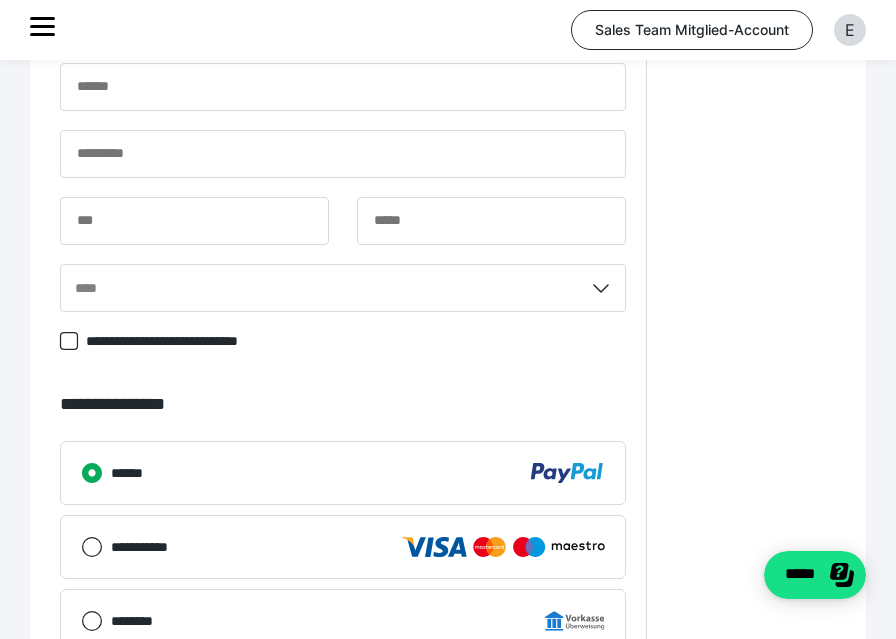 scroll, scrollTop: 2657, scrollLeft: 0, axis: vertical 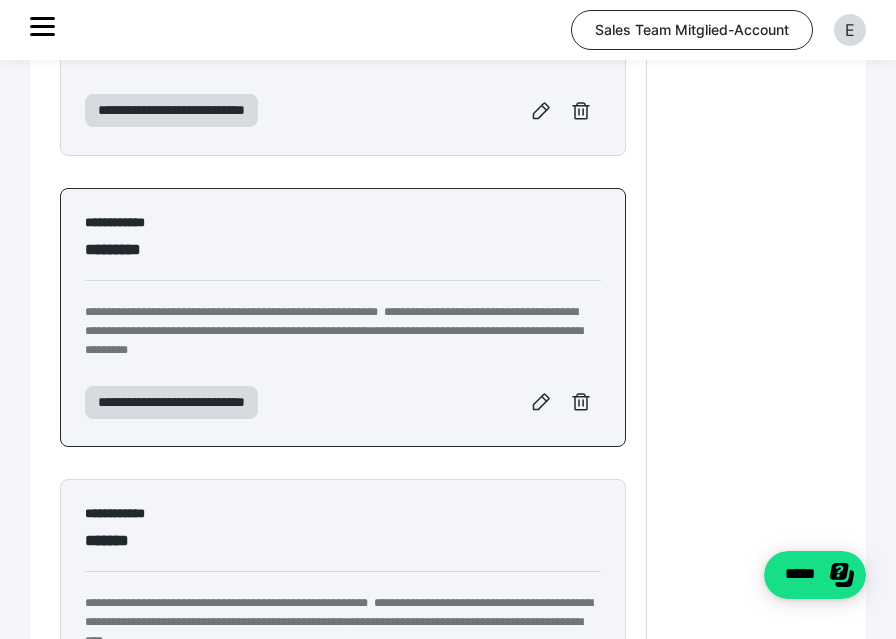 click on "**********" at bounding box center [343, 286] 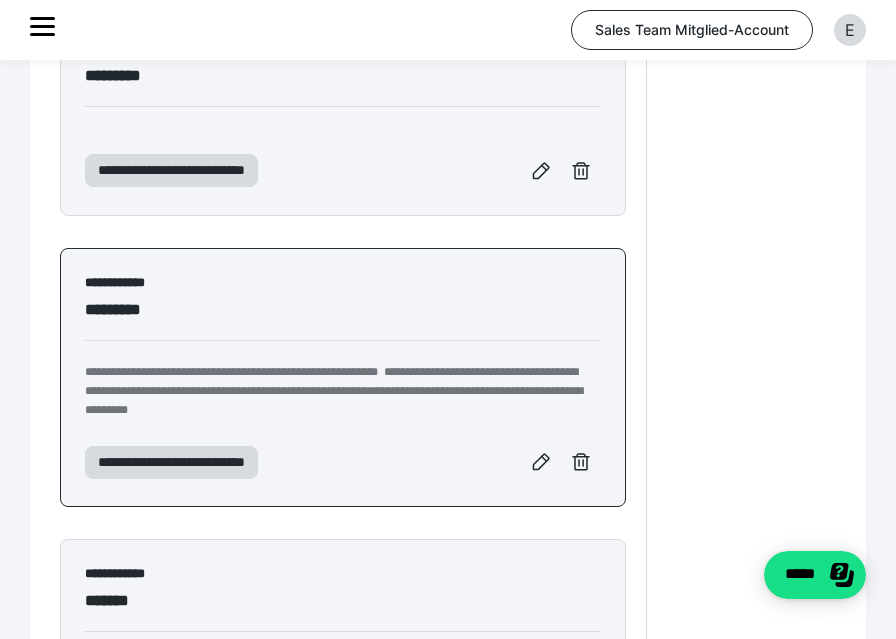 scroll, scrollTop: 518, scrollLeft: 0, axis: vertical 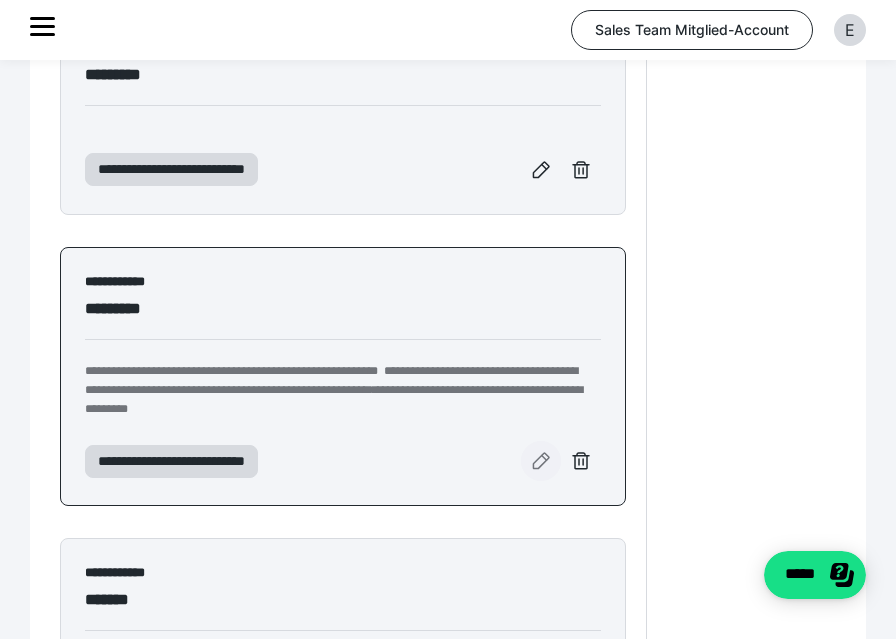 click 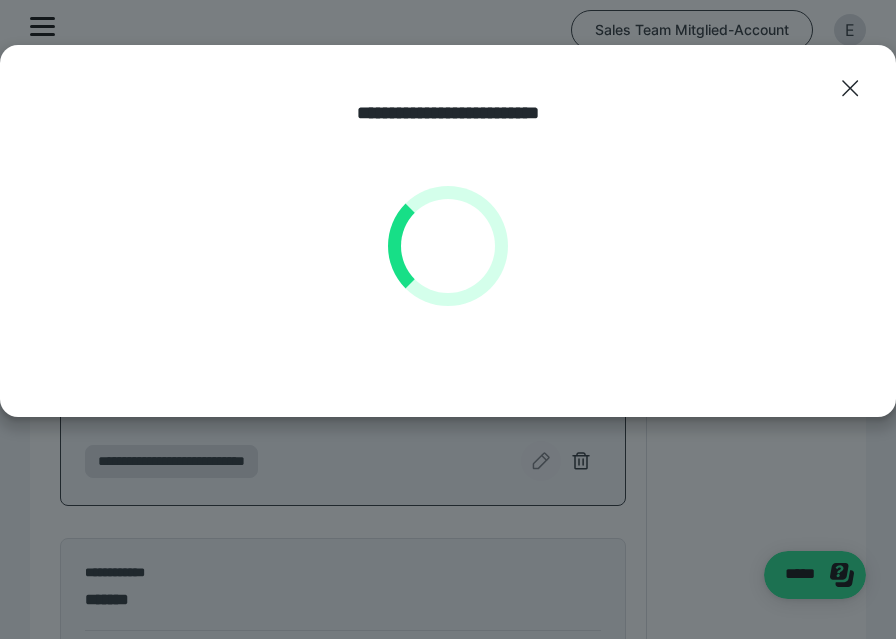 select on "**" 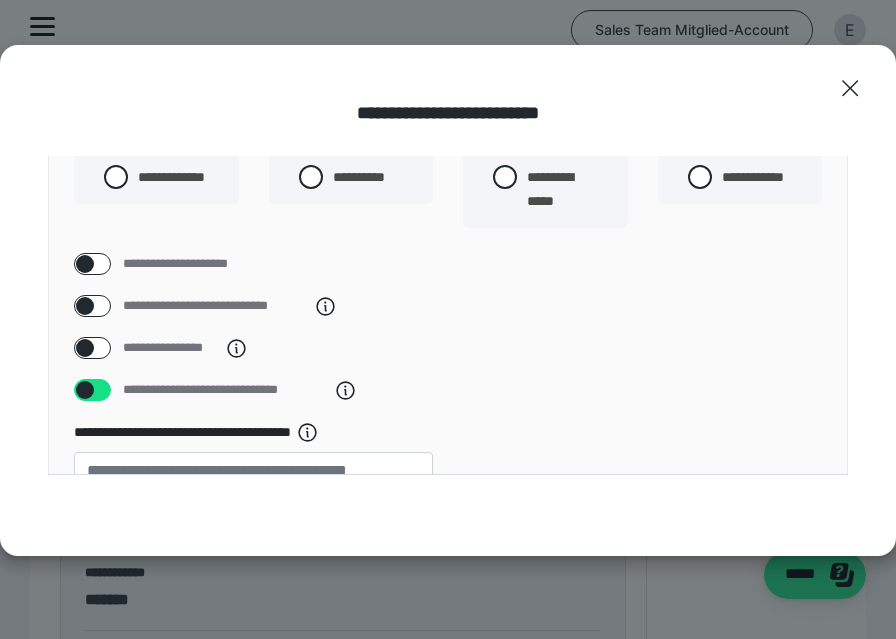 scroll, scrollTop: 0, scrollLeft: 0, axis: both 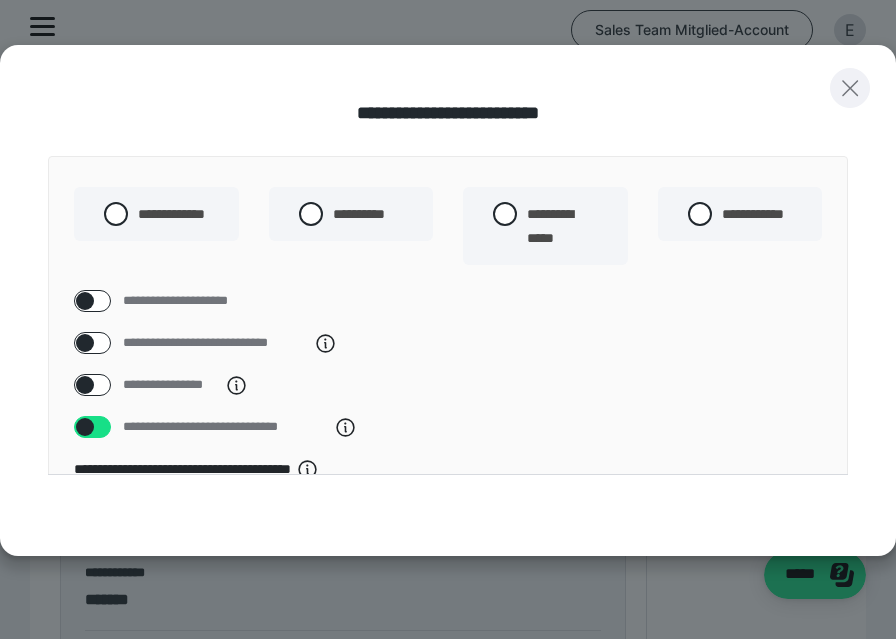 click 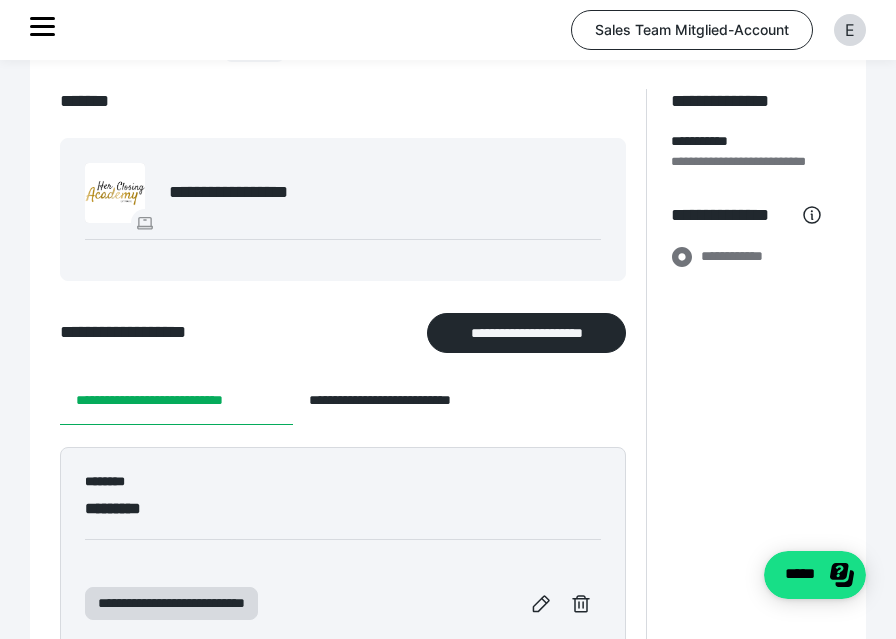 scroll, scrollTop: 0, scrollLeft: 0, axis: both 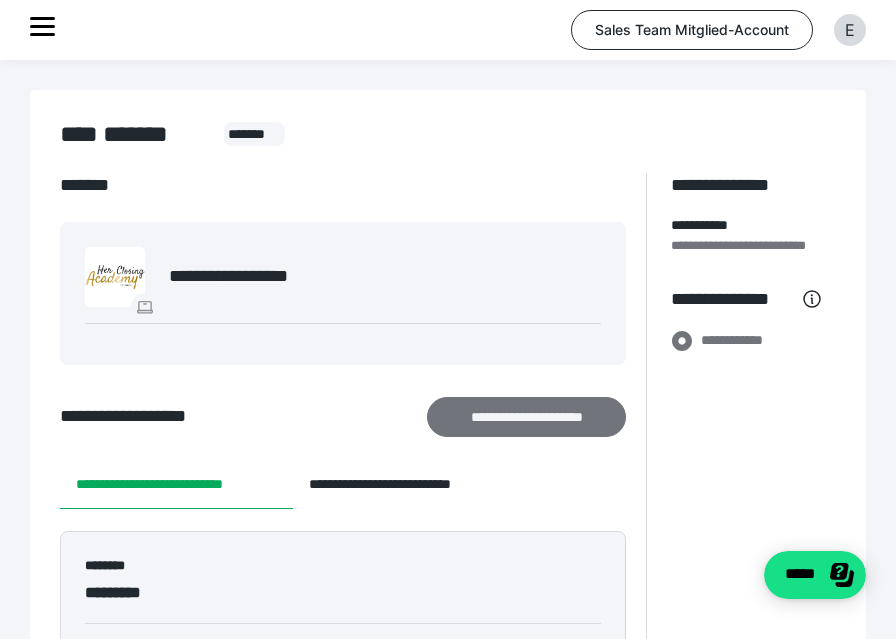 click on "**********" at bounding box center [527, 417] 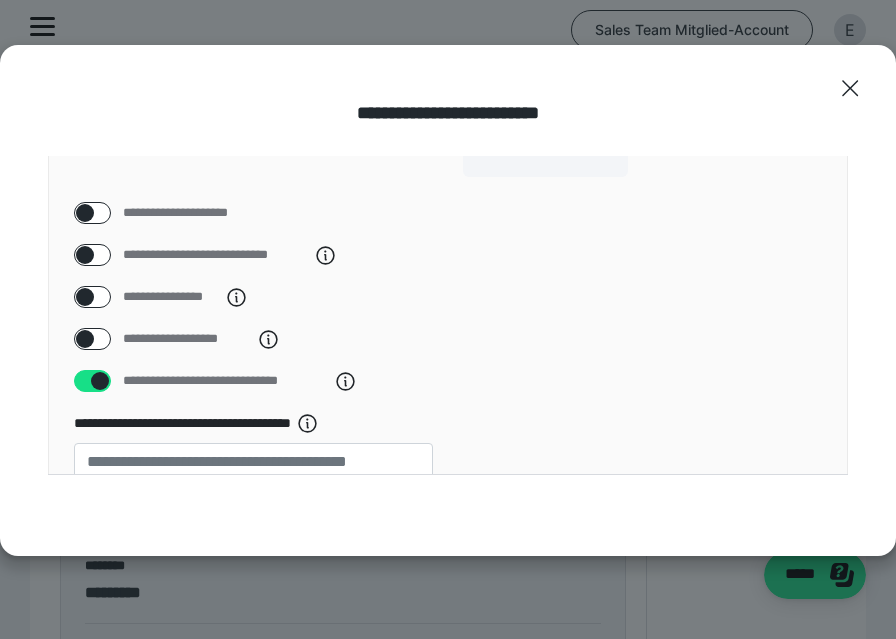 scroll, scrollTop: 0, scrollLeft: 0, axis: both 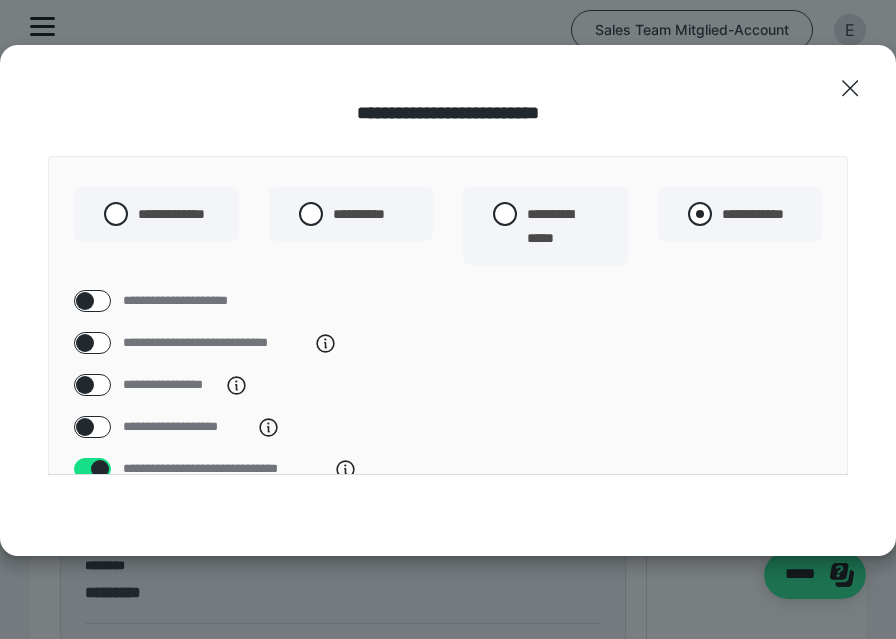 click at bounding box center (700, 214) 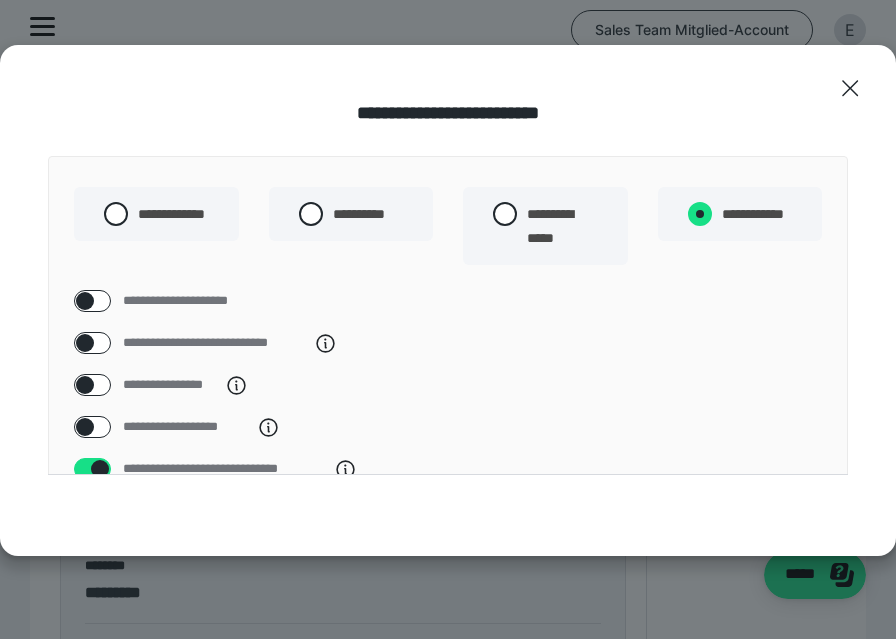 radio on "****" 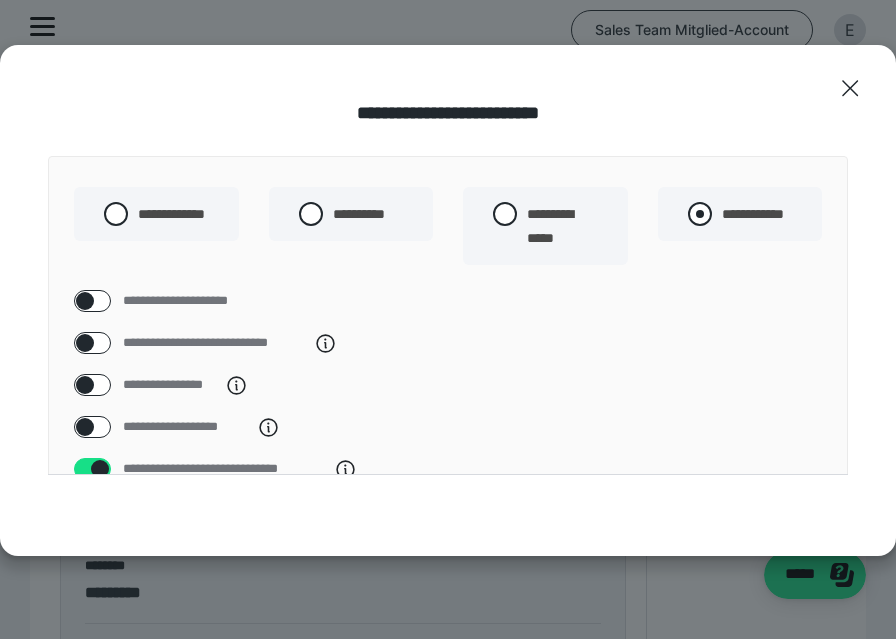 radio on "*****" 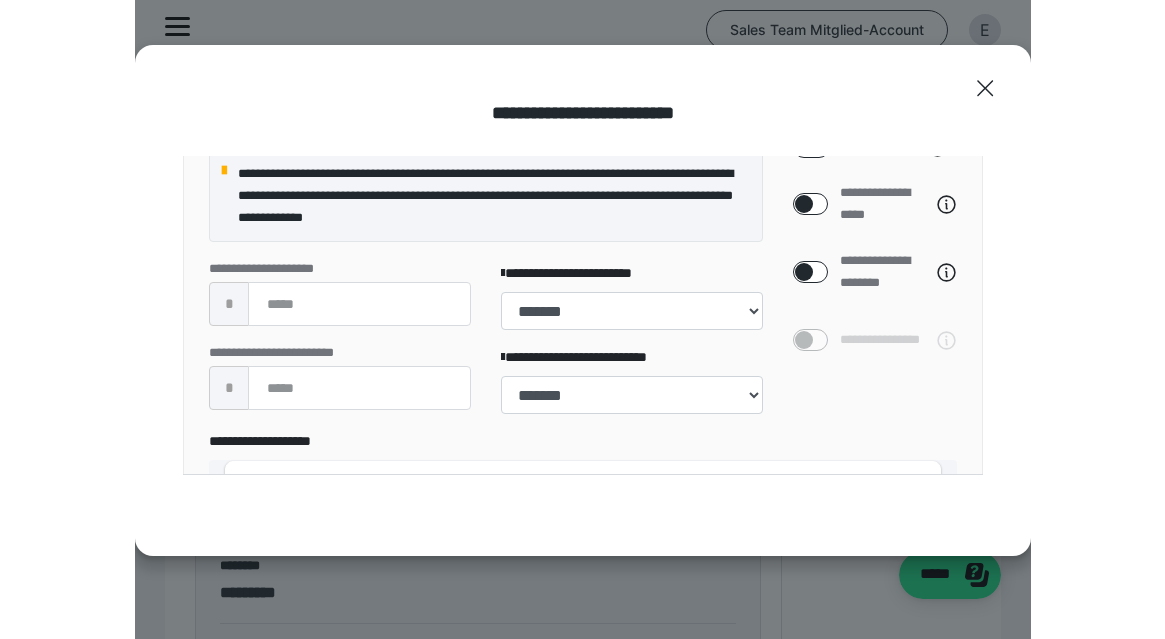 scroll, scrollTop: 672, scrollLeft: 0, axis: vertical 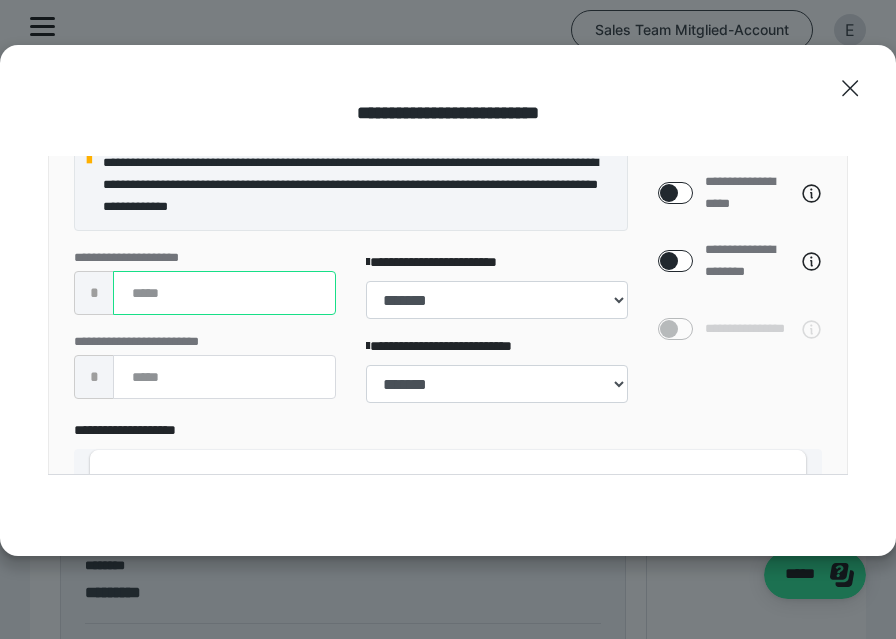 click at bounding box center (224, 293) 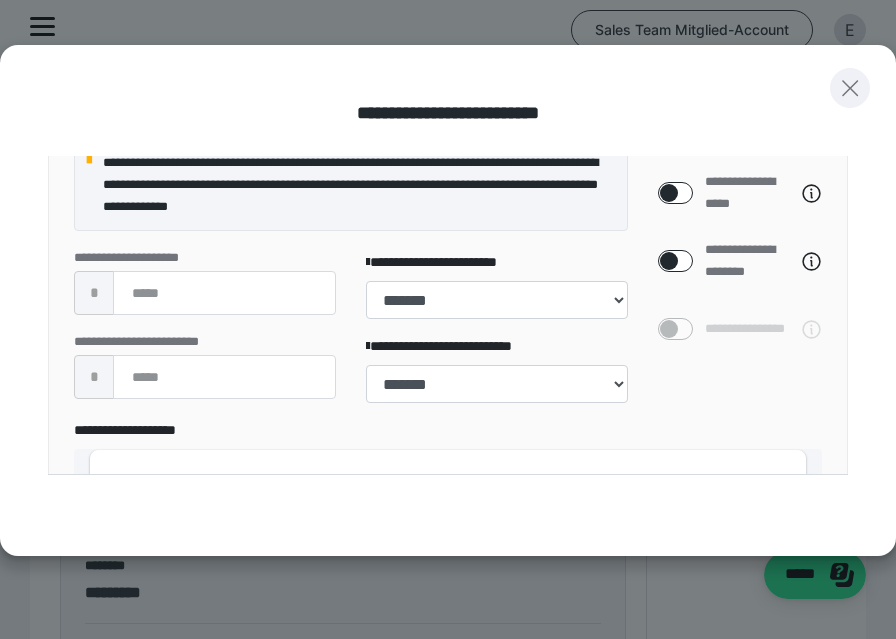 click 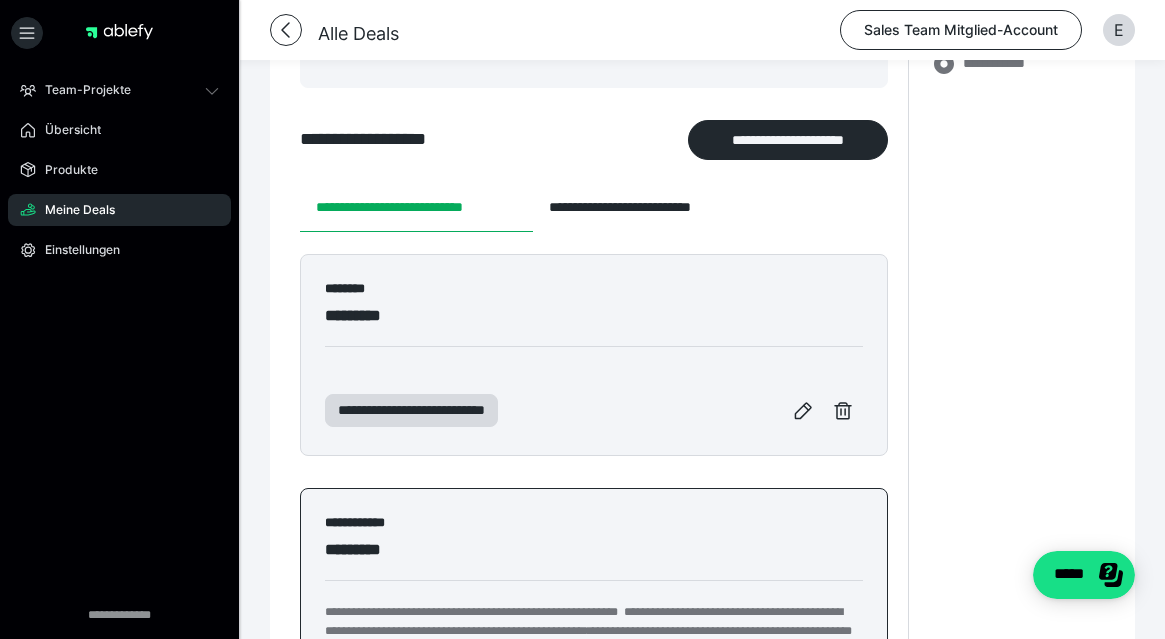 scroll, scrollTop: 215, scrollLeft: 0, axis: vertical 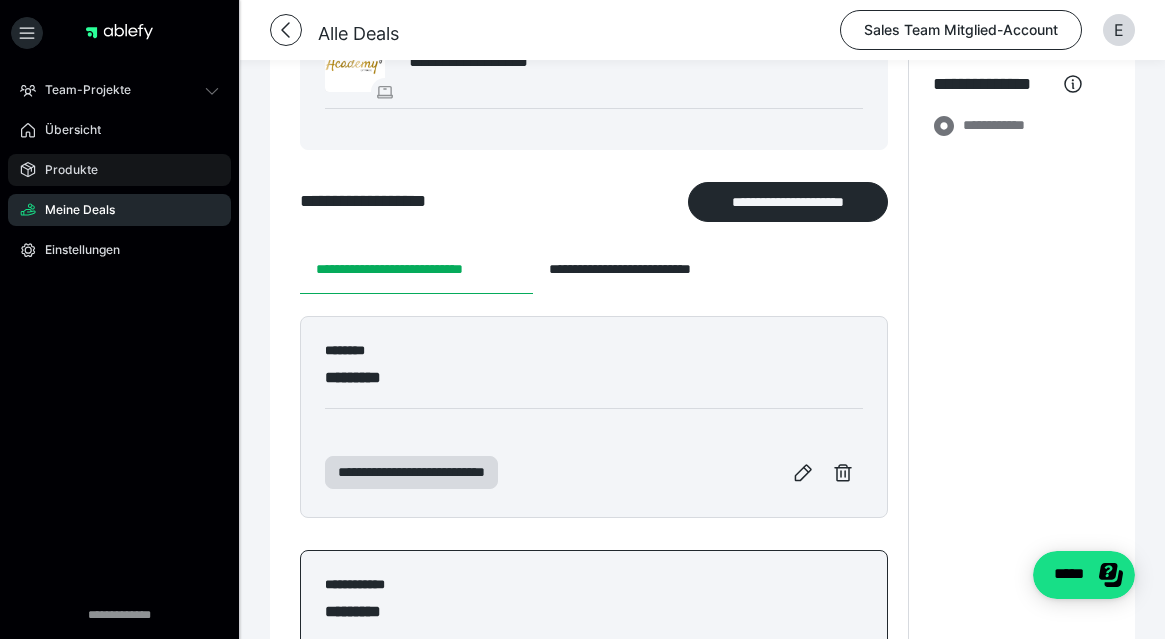click on "Produkte" at bounding box center [119, 170] 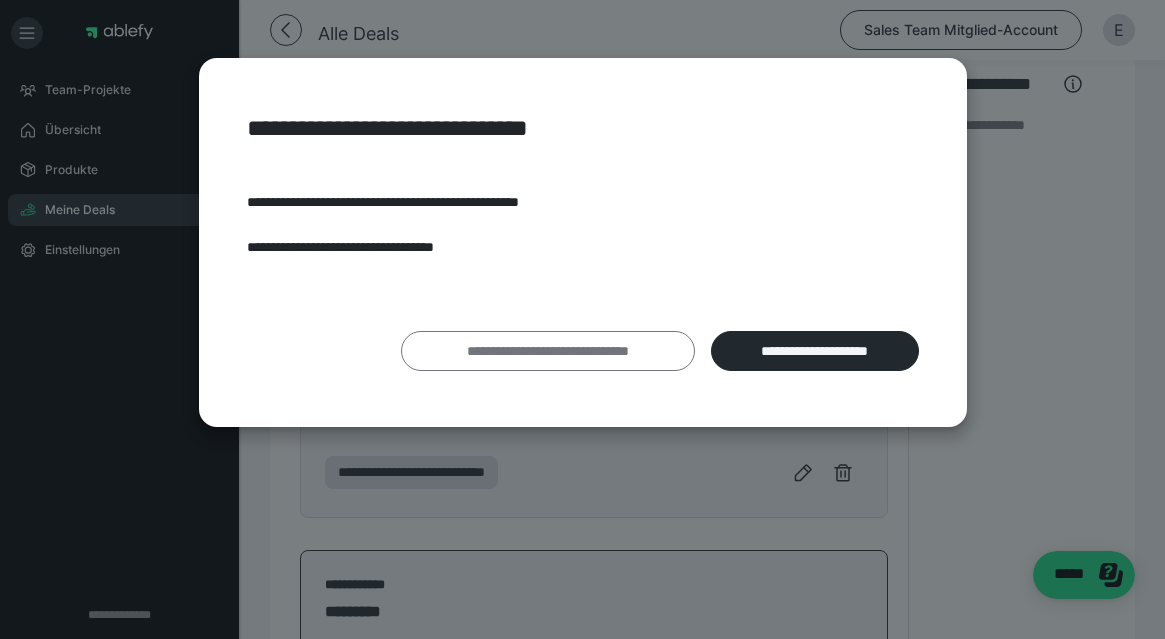 click on "**********" at bounding box center [548, 351] 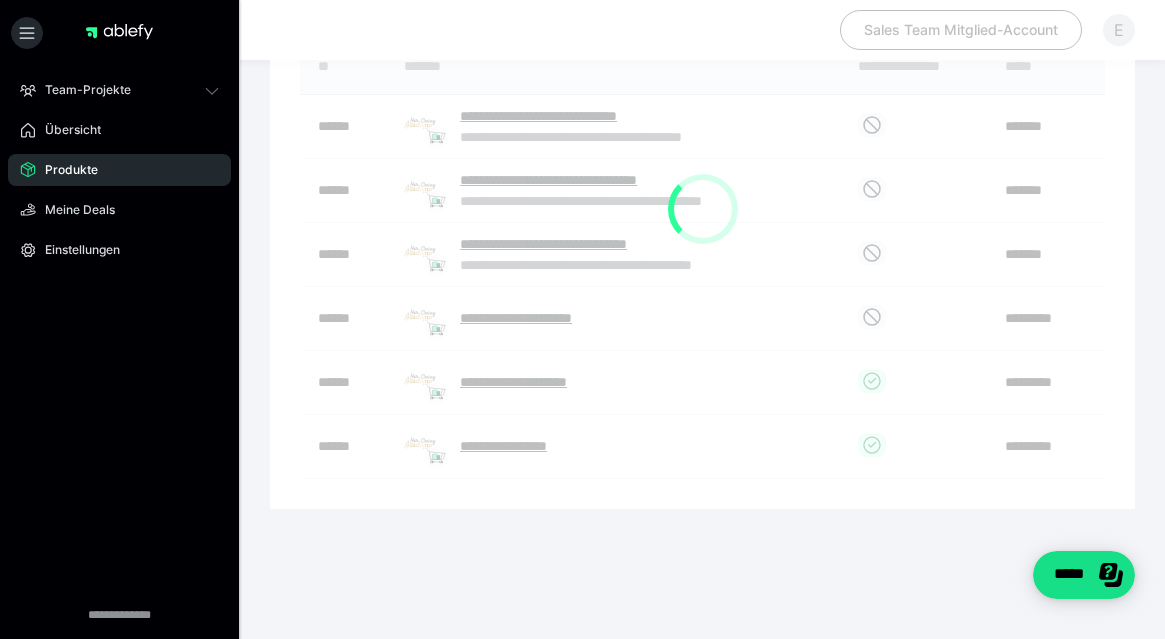 scroll, scrollTop: 182, scrollLeft: 0, axis: vertical 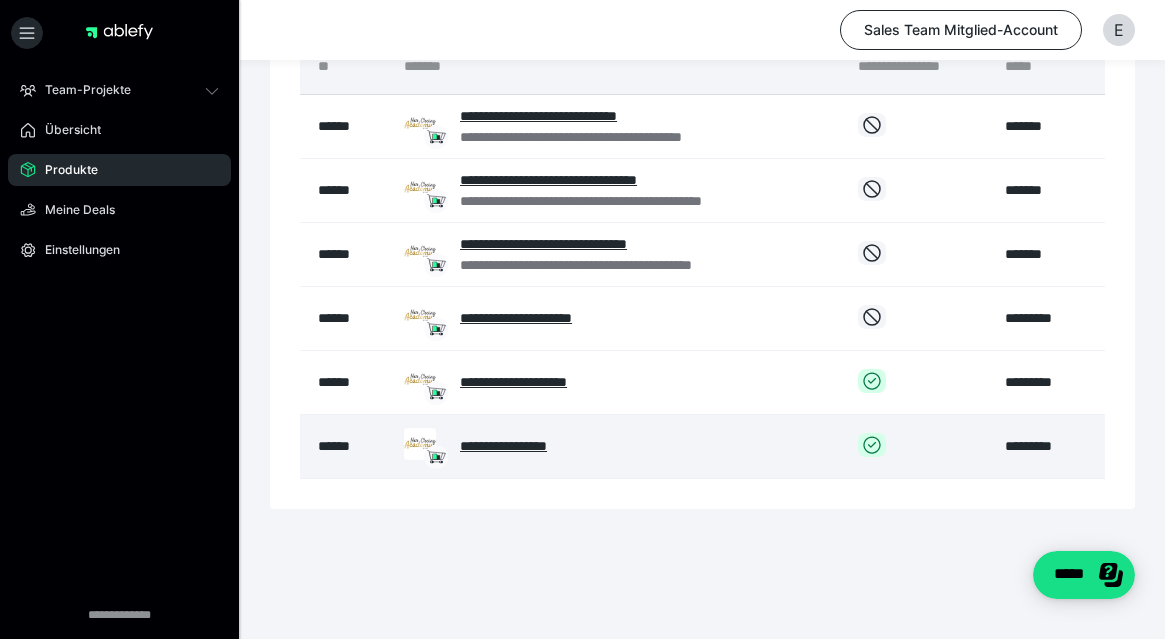 click on "**********" at bounding box center [528, 446] 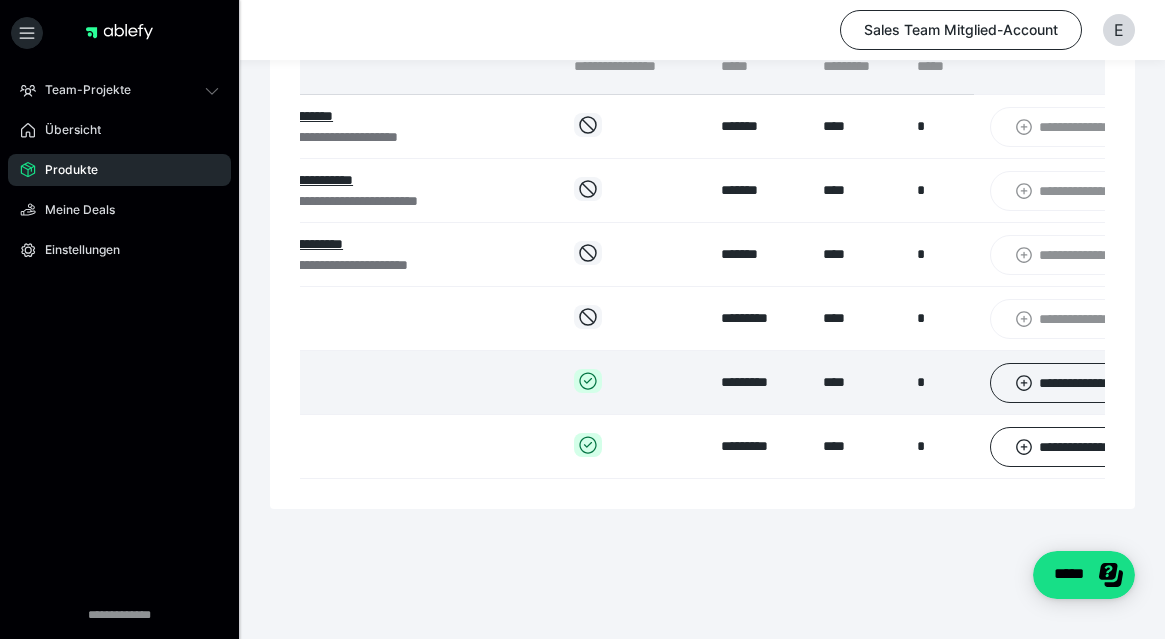 scroll, scrollTop: 0, scrollLeft: 331, axis: horizontal 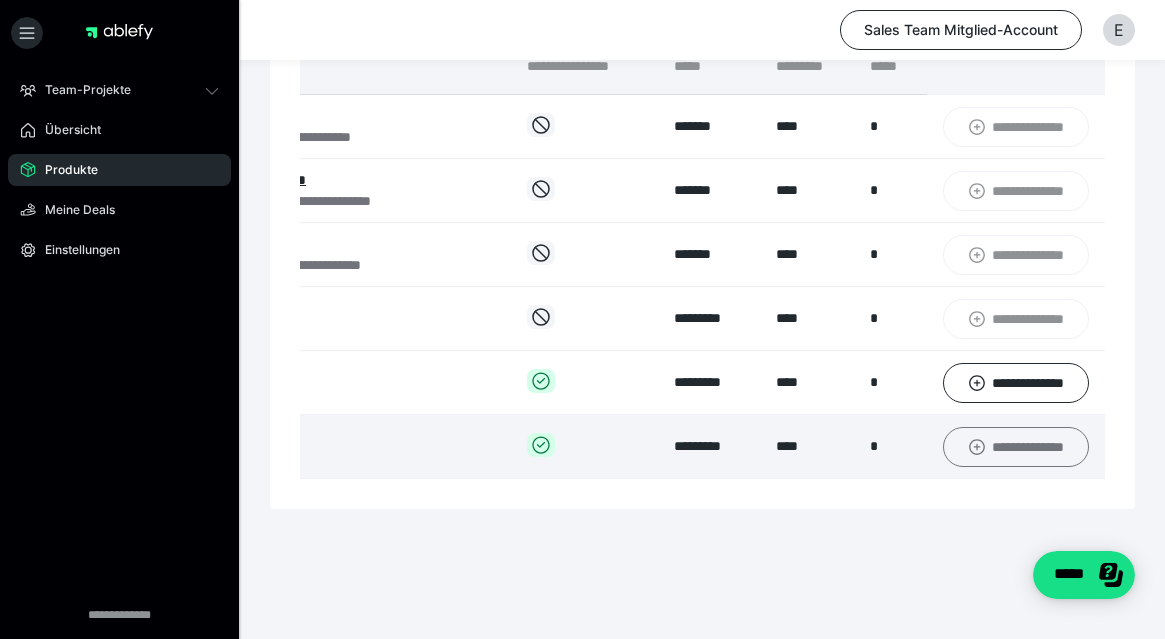 click on "**********" at bounding box center (1016, 447) 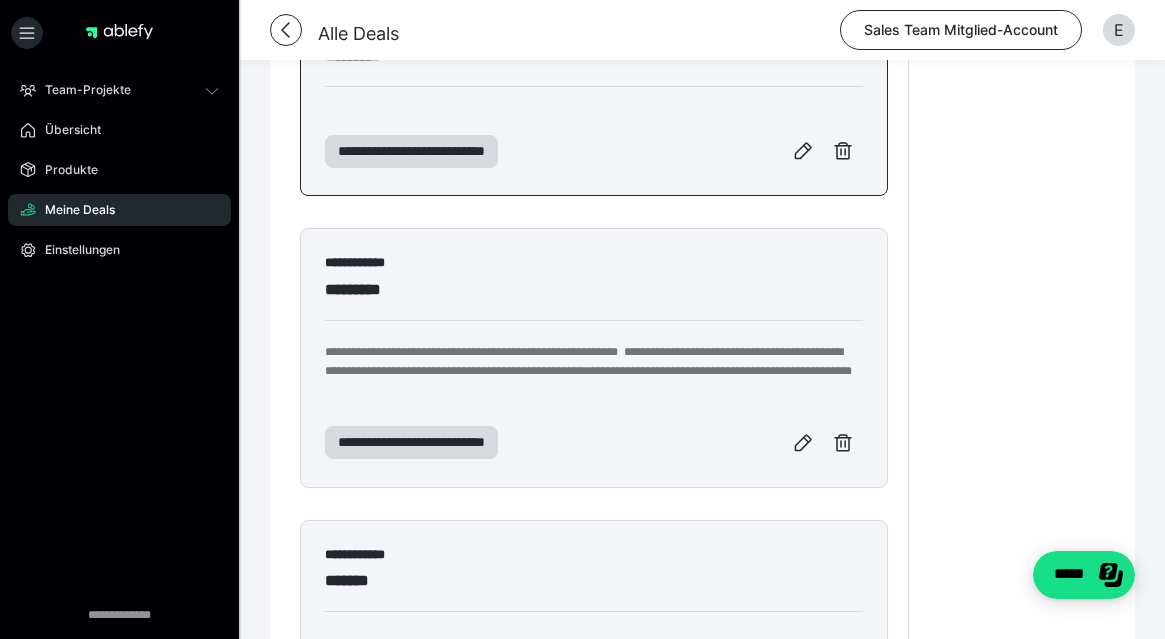 scroll, scrollTop: 572, scrollLeft: 0, axis: vertical 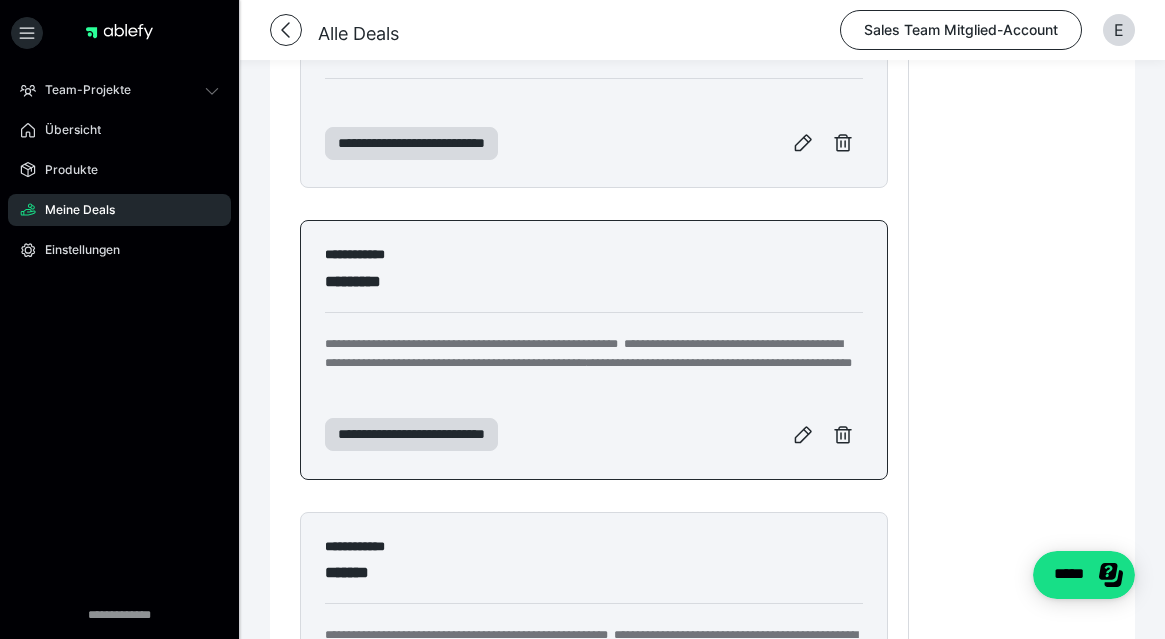 click on "**********" at bounding box center [594, 318] 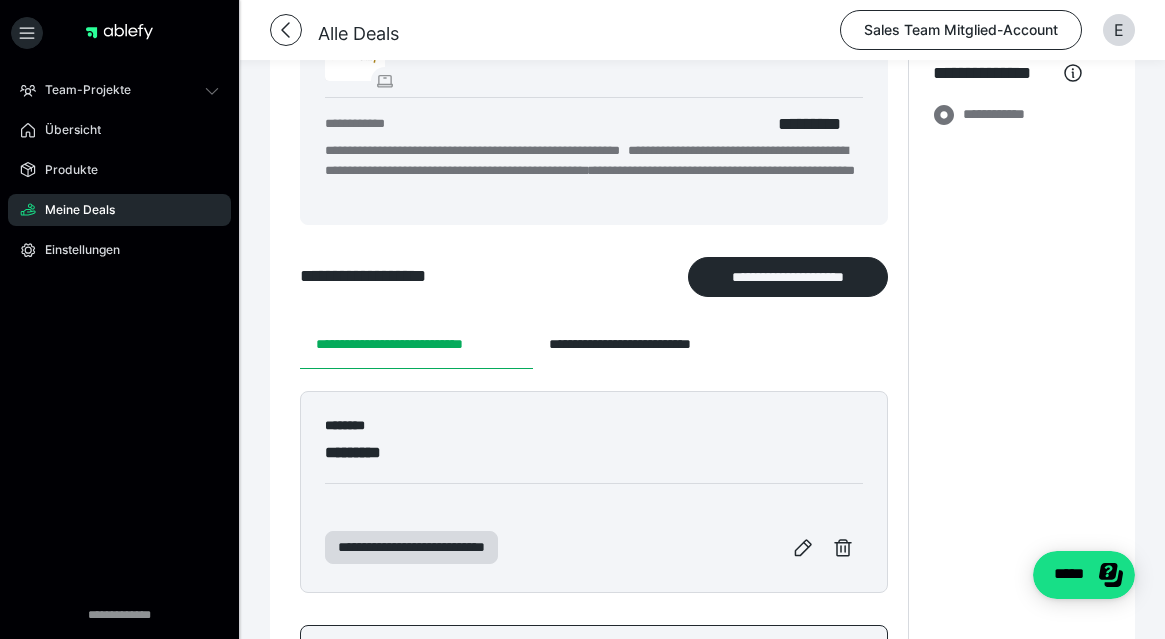 scroll, scrollTop: 225, scrollLeft: 0, axis: vertical 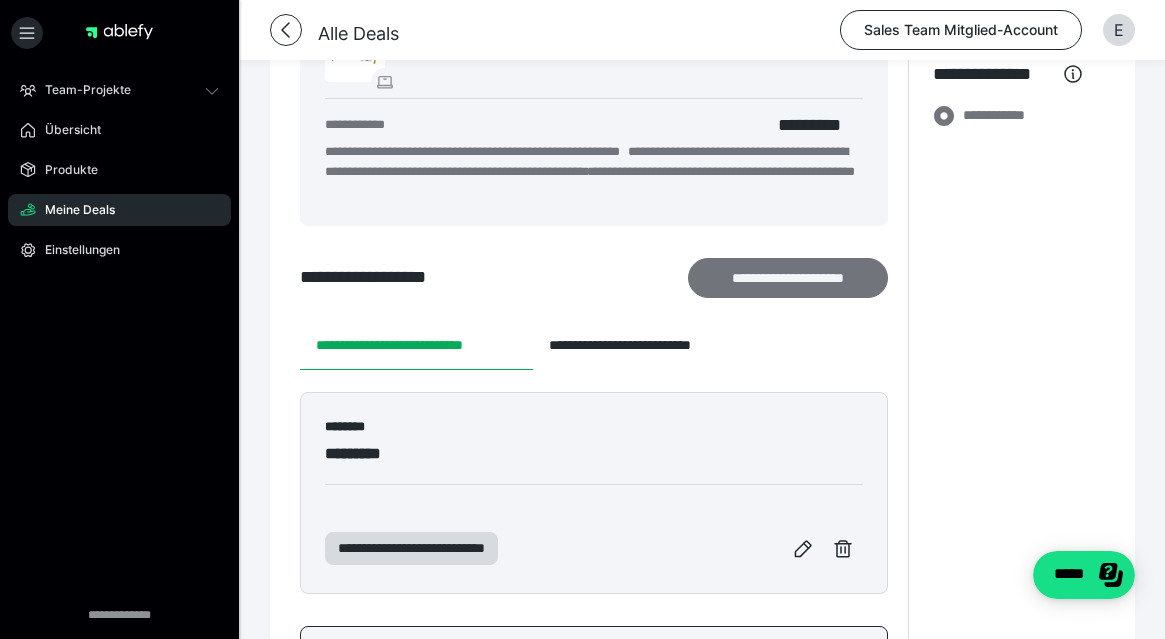 click on "**********" at bounding box center [788, 278] 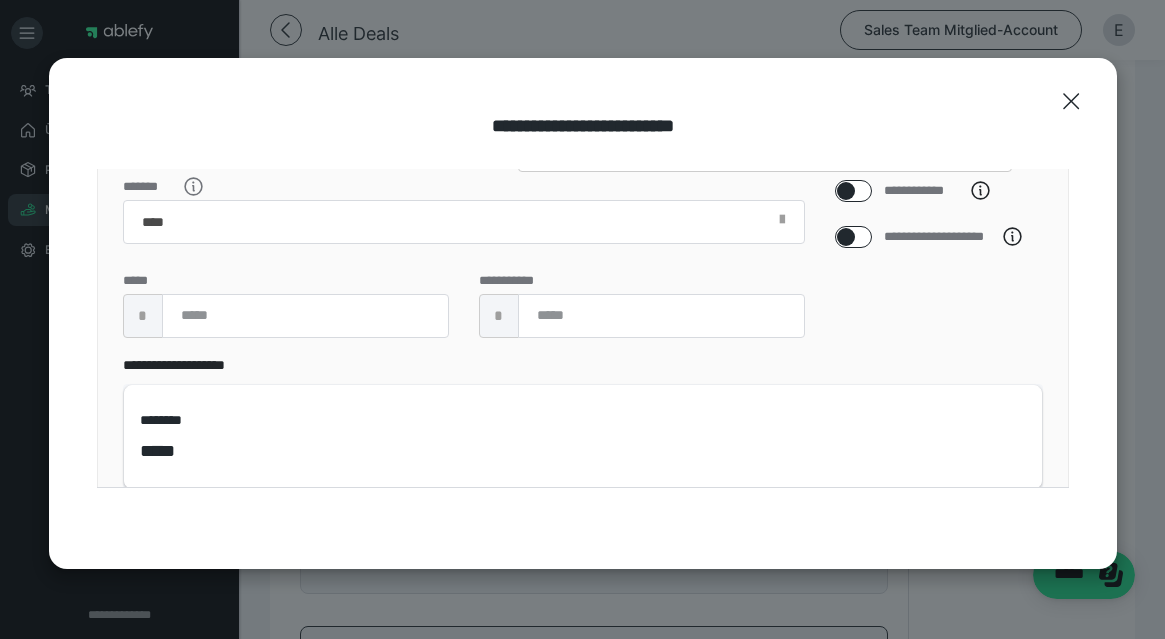scroll, scrollTop: 569, scrollLeft: 0, axis: vertical 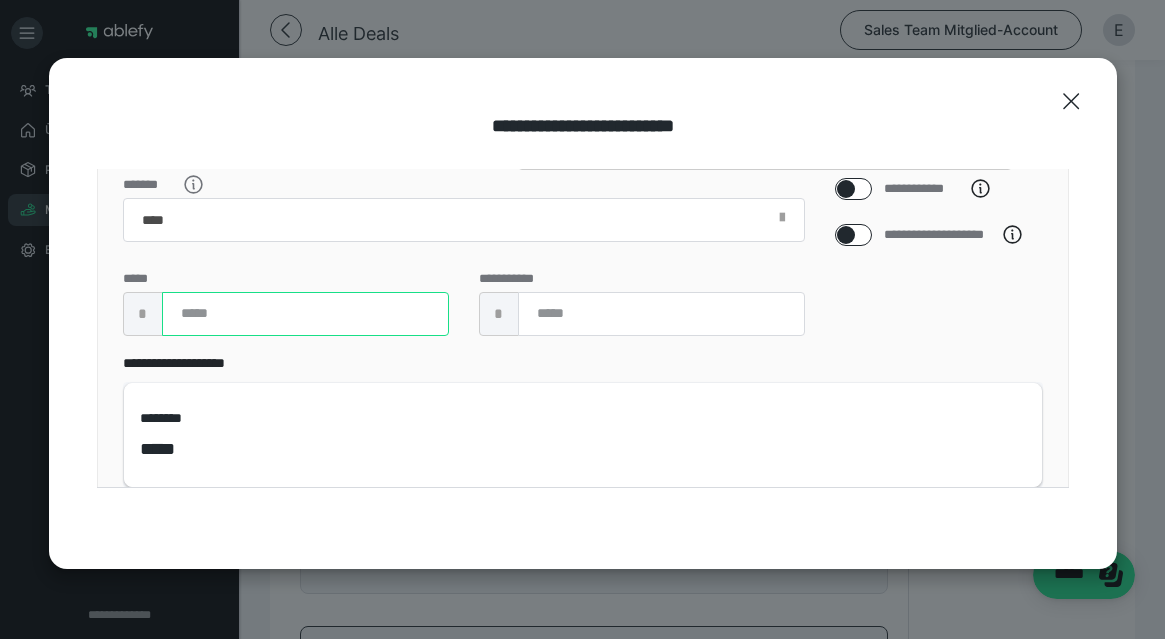click at bounding box center (305, 314) 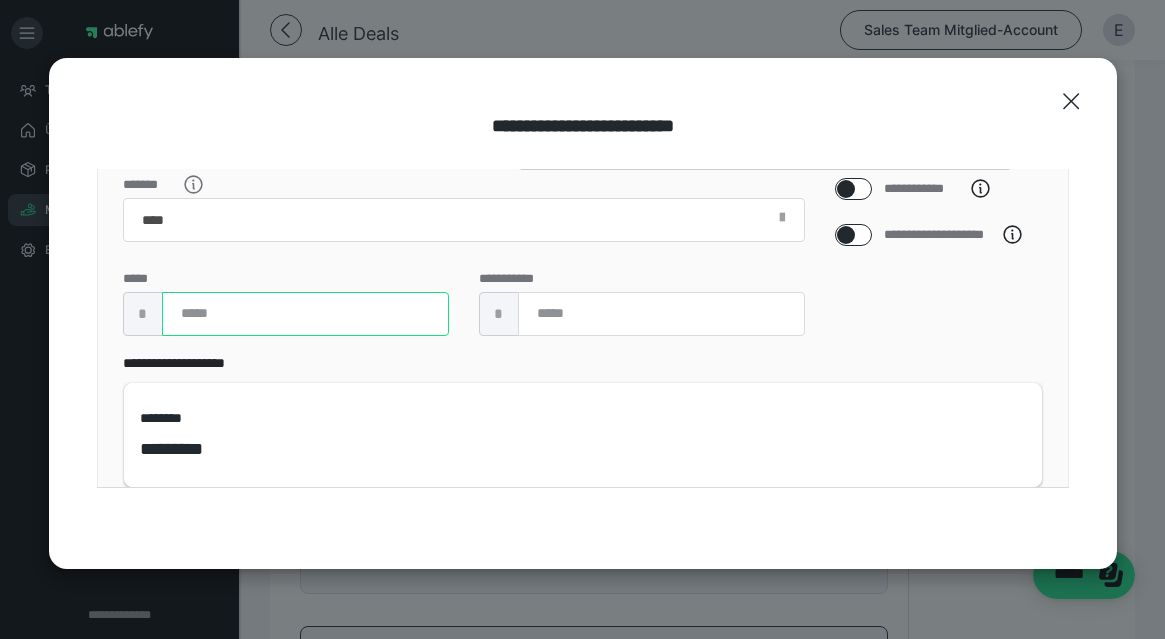 type on "****" 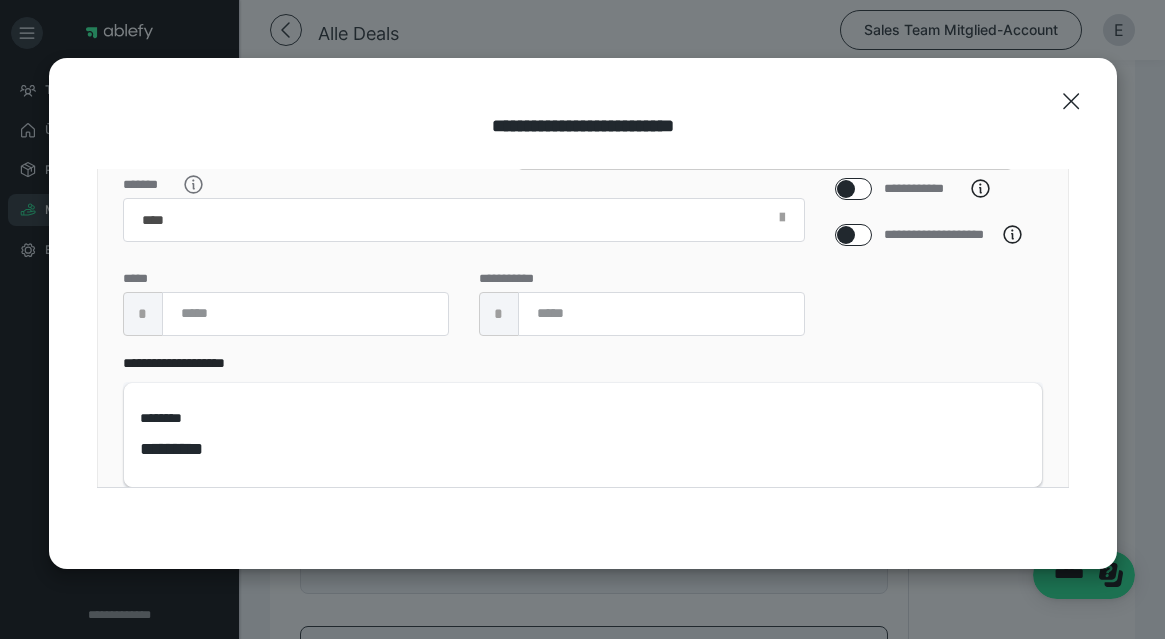 click on "**********" at bounding box center [939, 265] 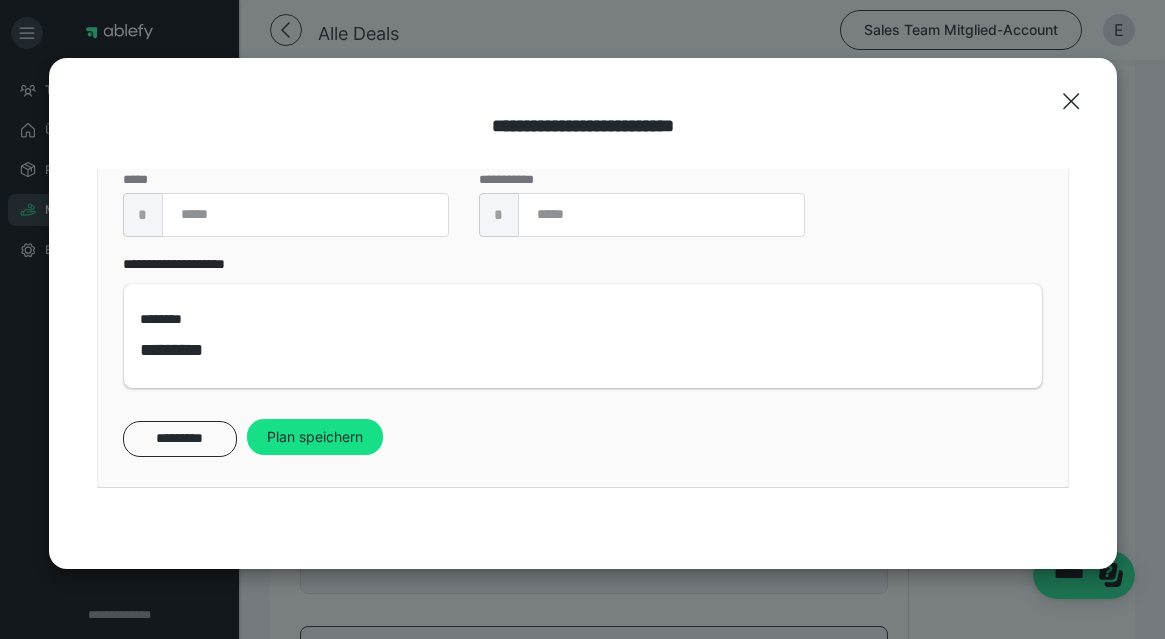 scroll, scrollTop: 669, scrollLeft: 0, axis: vertical 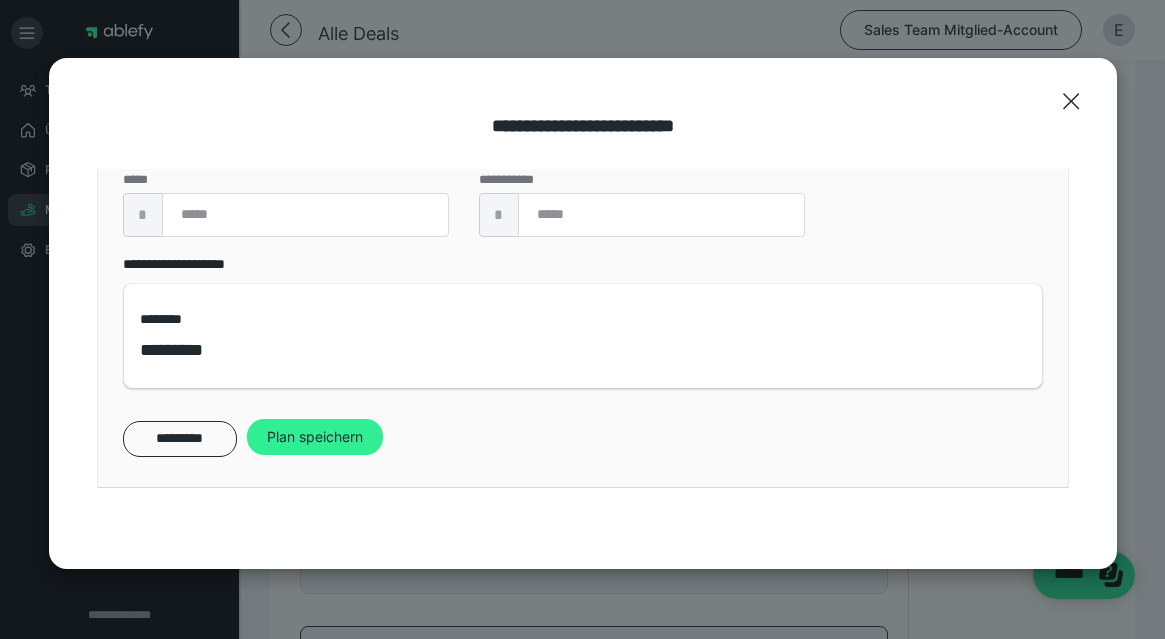 click on "Plan speichern" at bounding box center (315, 437) 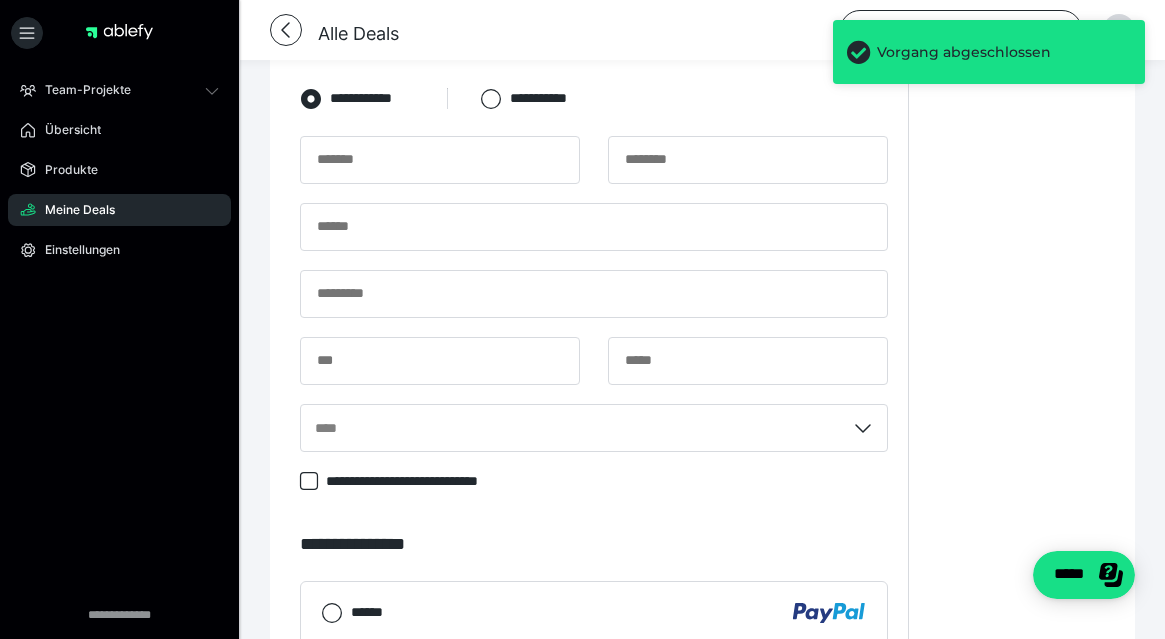 scroll, scrollTop: 2231, scrollLeft: 0, axis: vertical 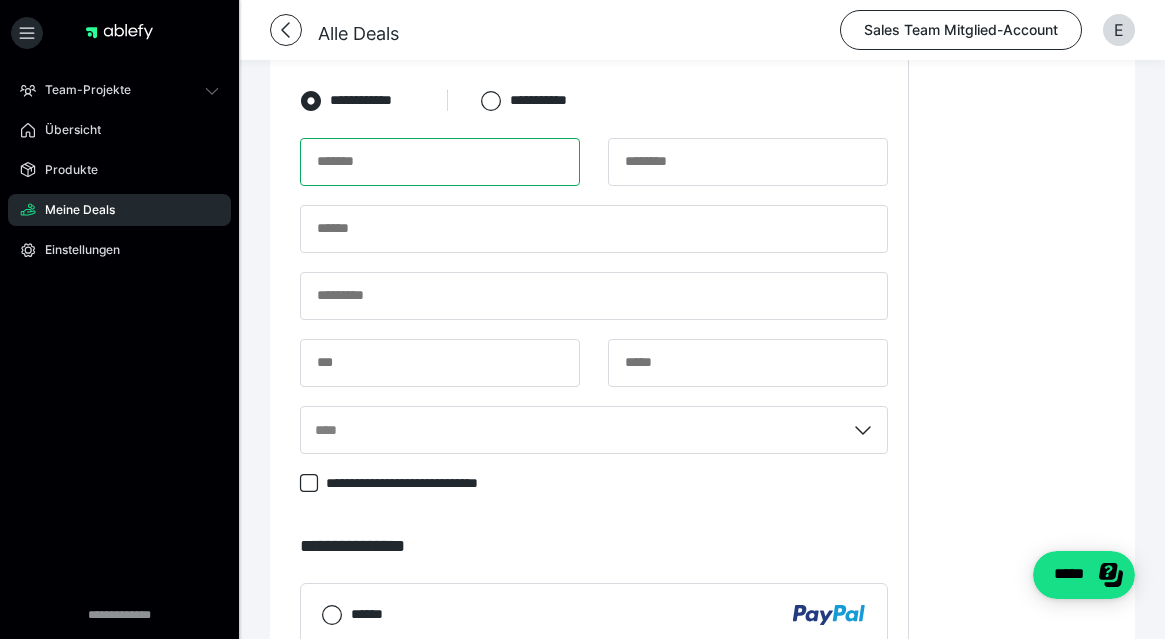click at bounding box center [440, 162] 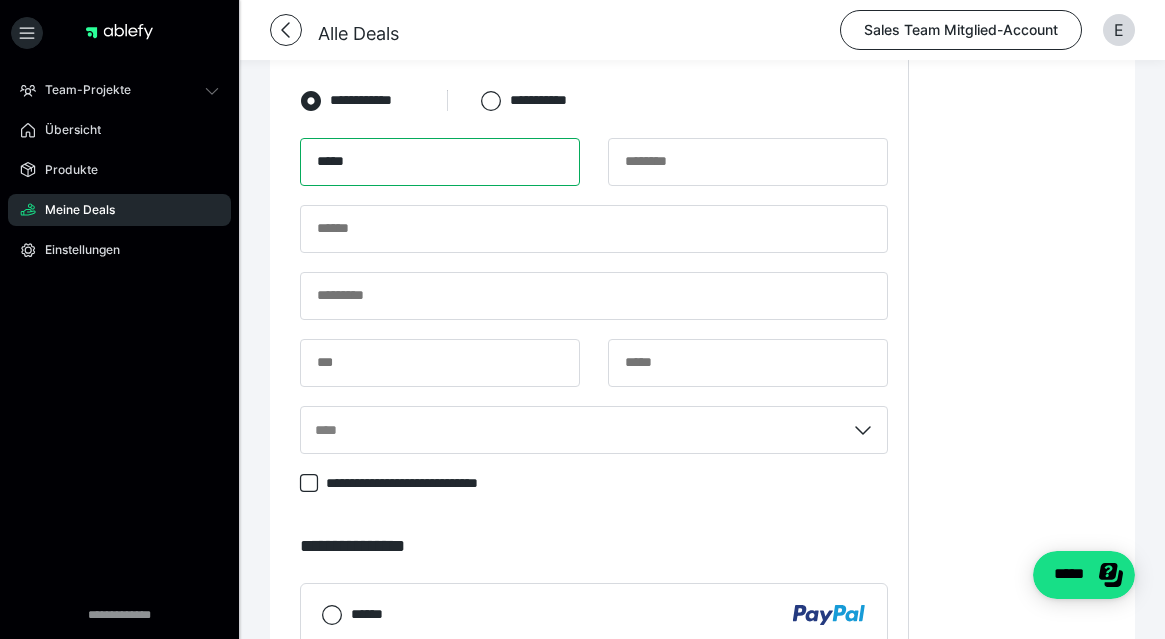 type on "****" 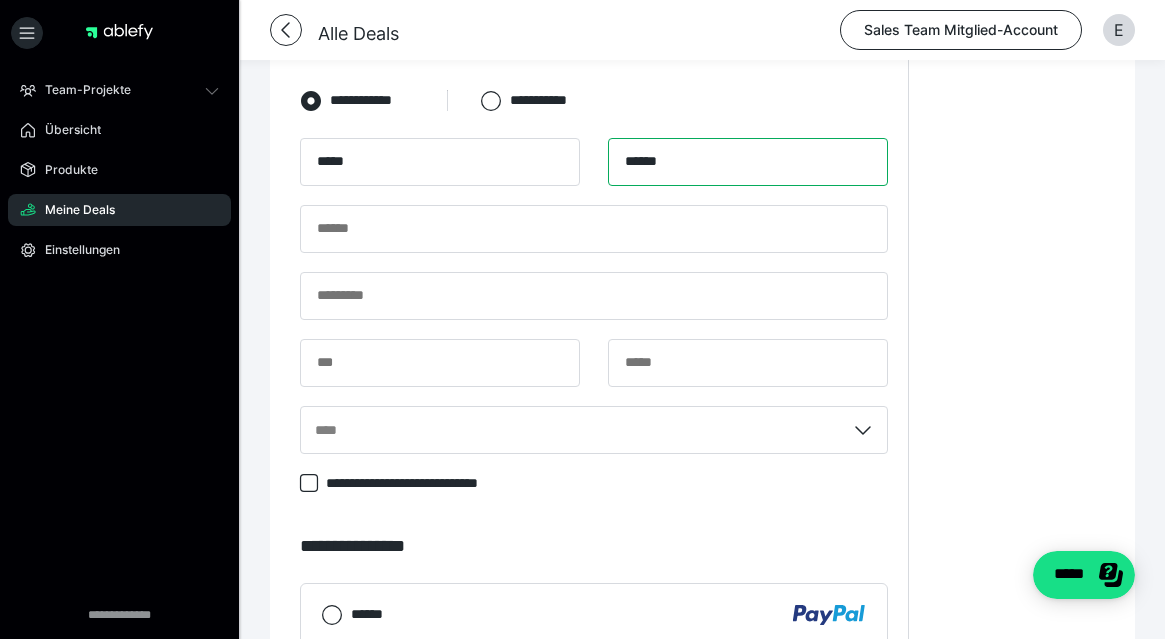 type on "******" 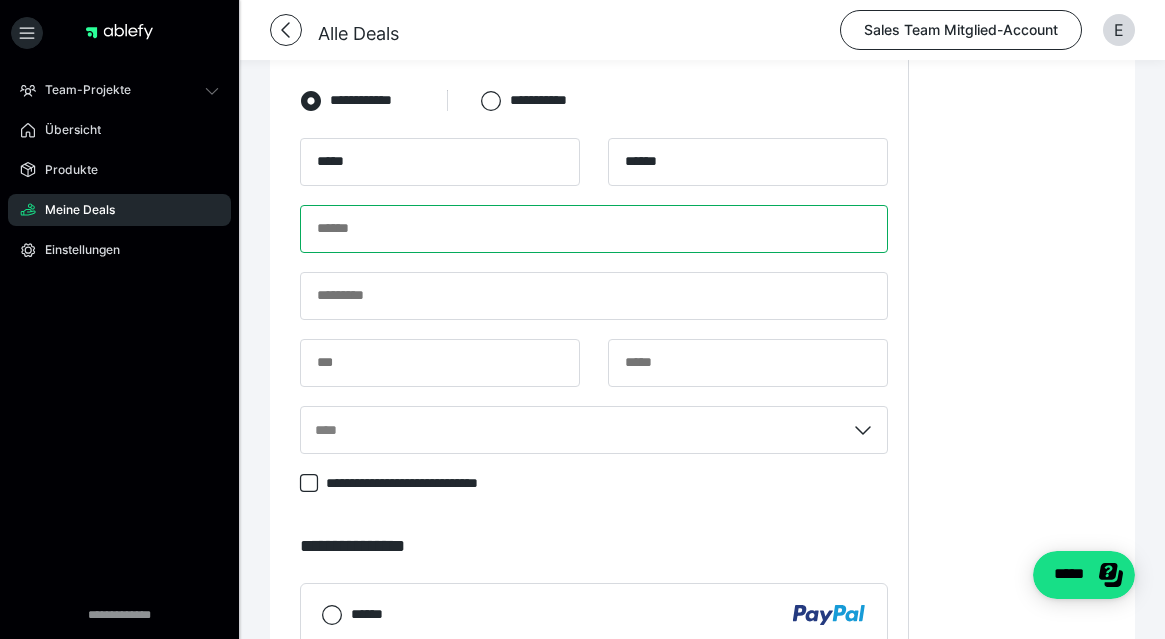 click at bounding box center (594, 229) 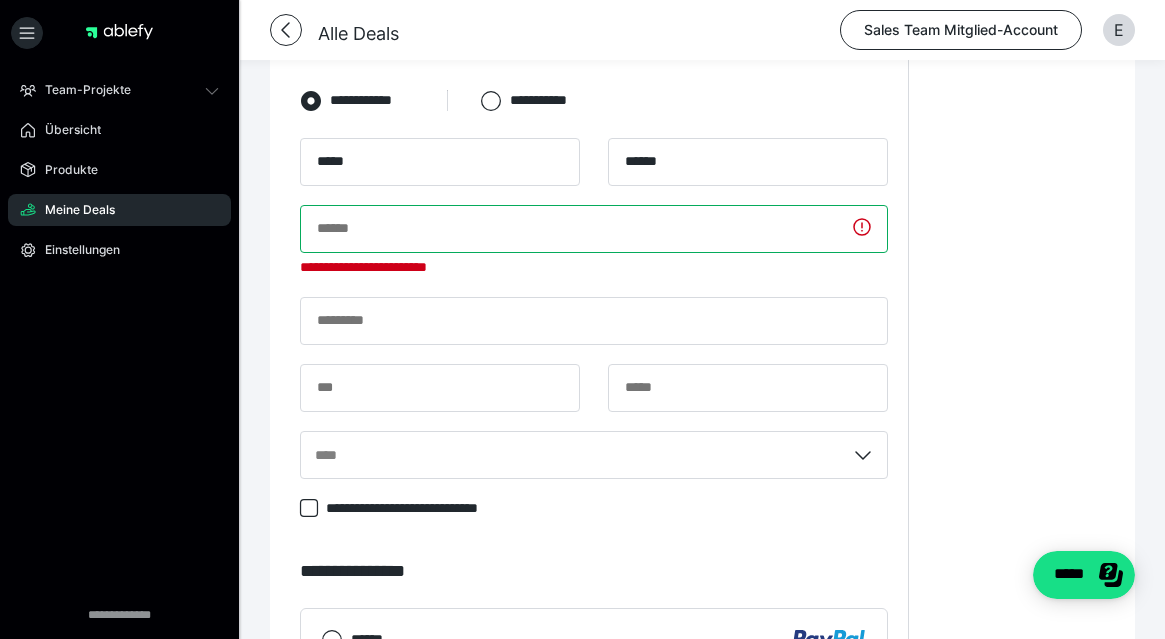 paste on "**********" 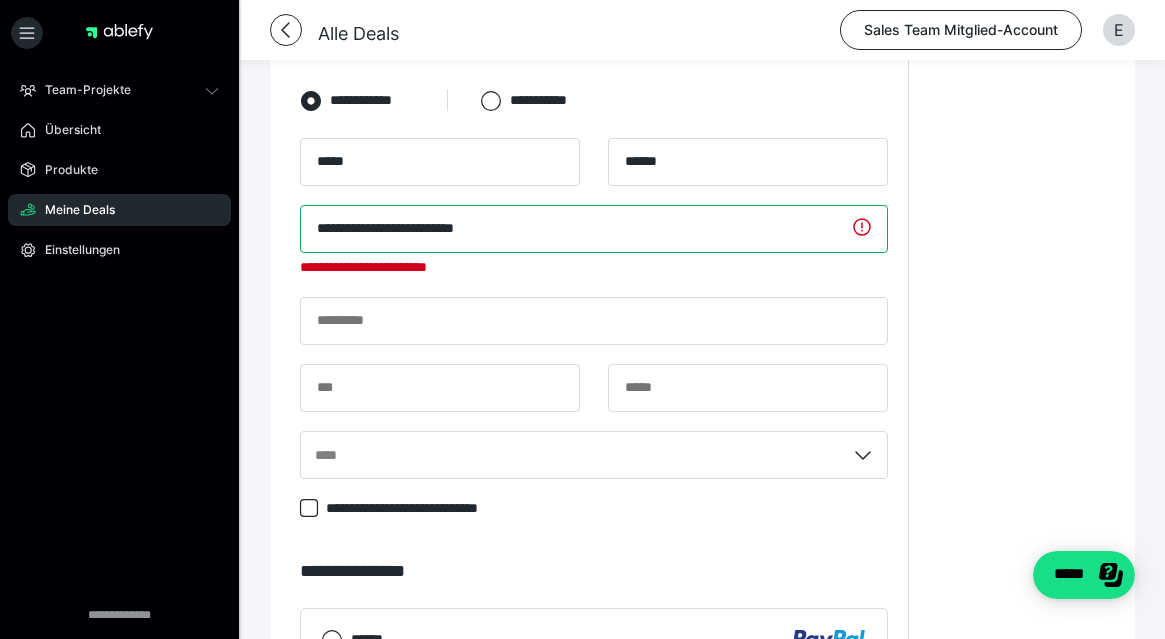 type on "**********" 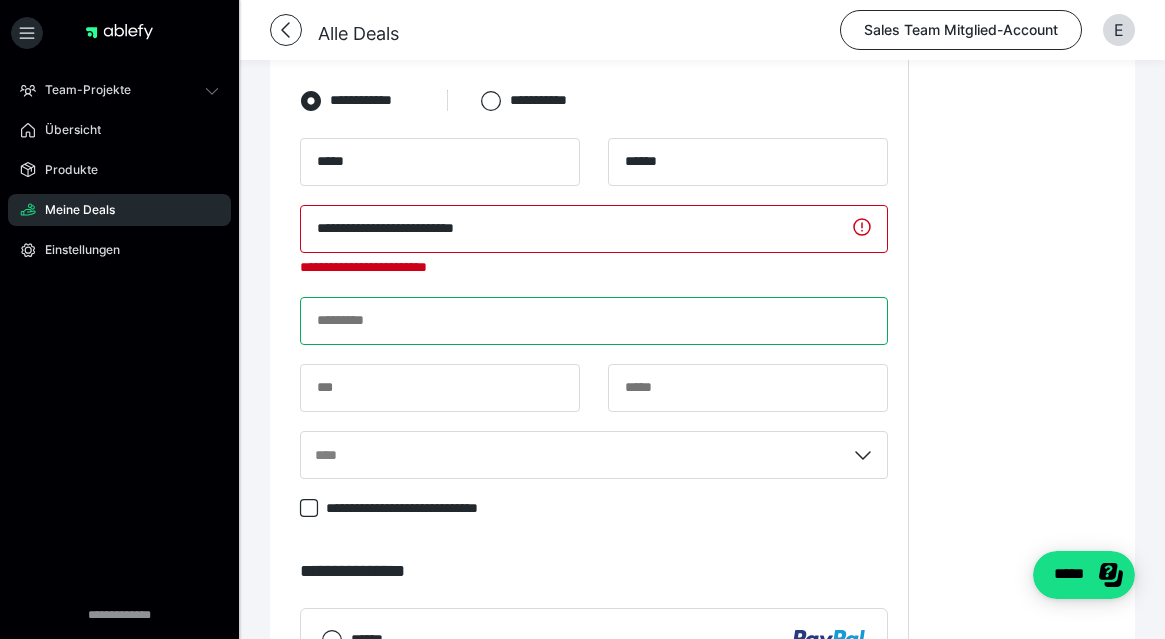 click at bounding box center [594, 321] 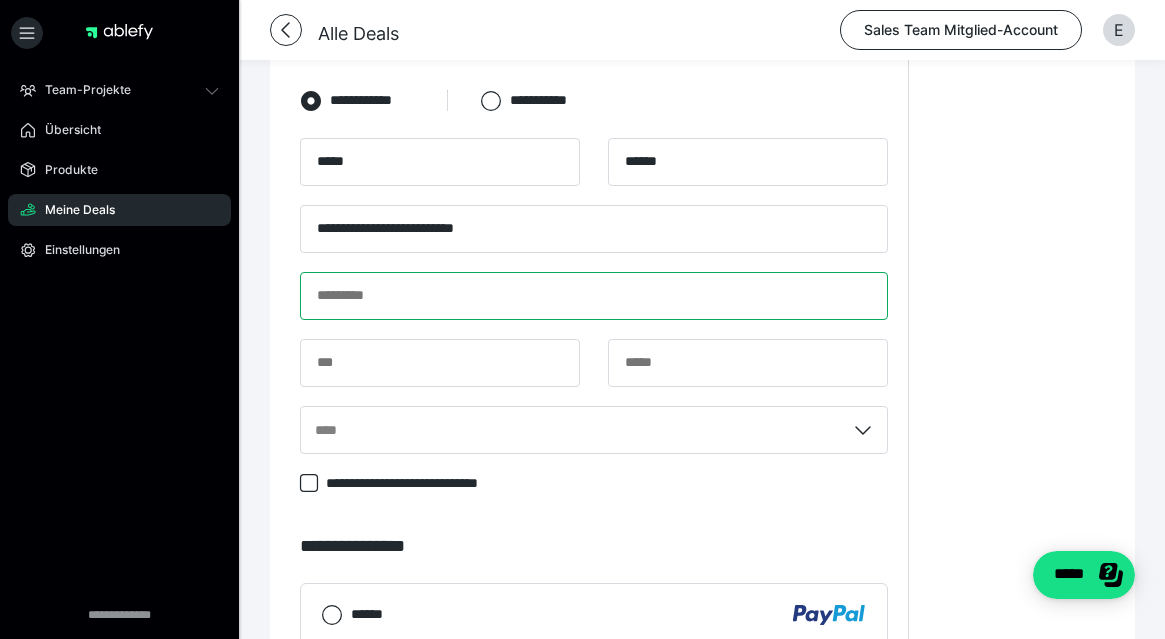 paste on "**********" 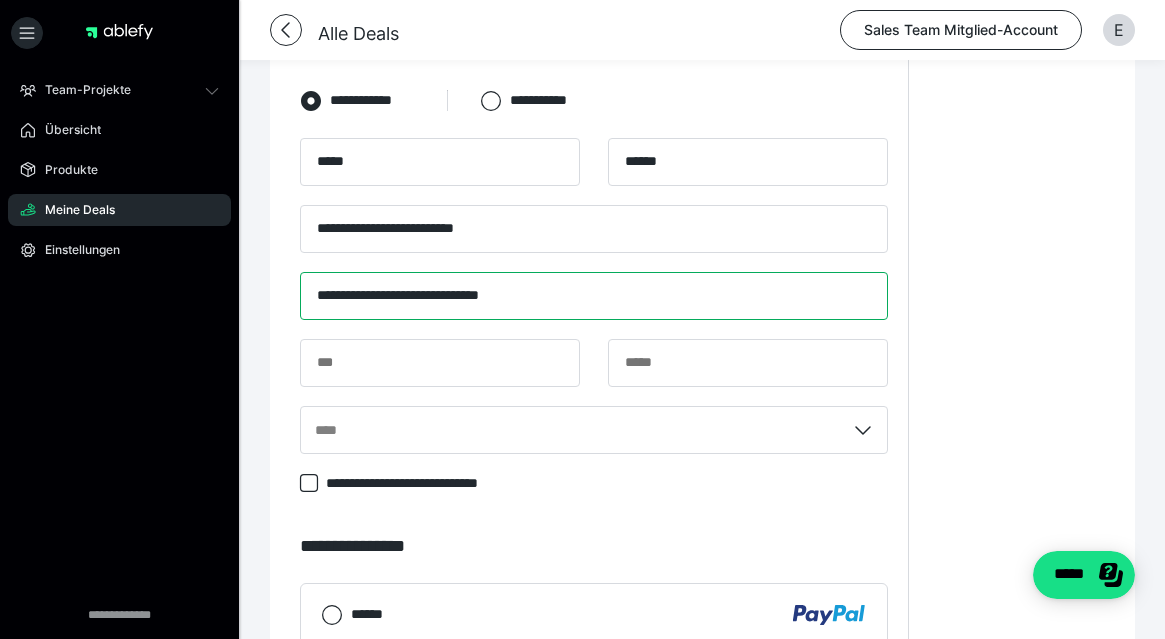 drag, startPoint x: 561, startPoint y: 290, endPoint x: 435, endPoint y: 286, distance: 126.06348 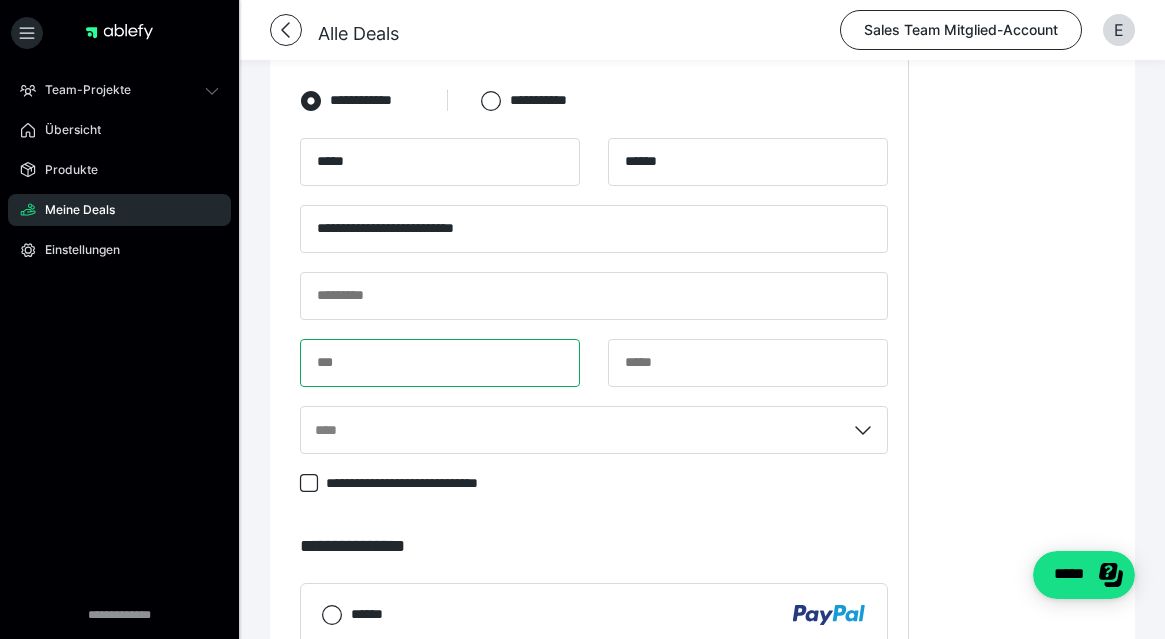 click at bounding box center [440, 363] 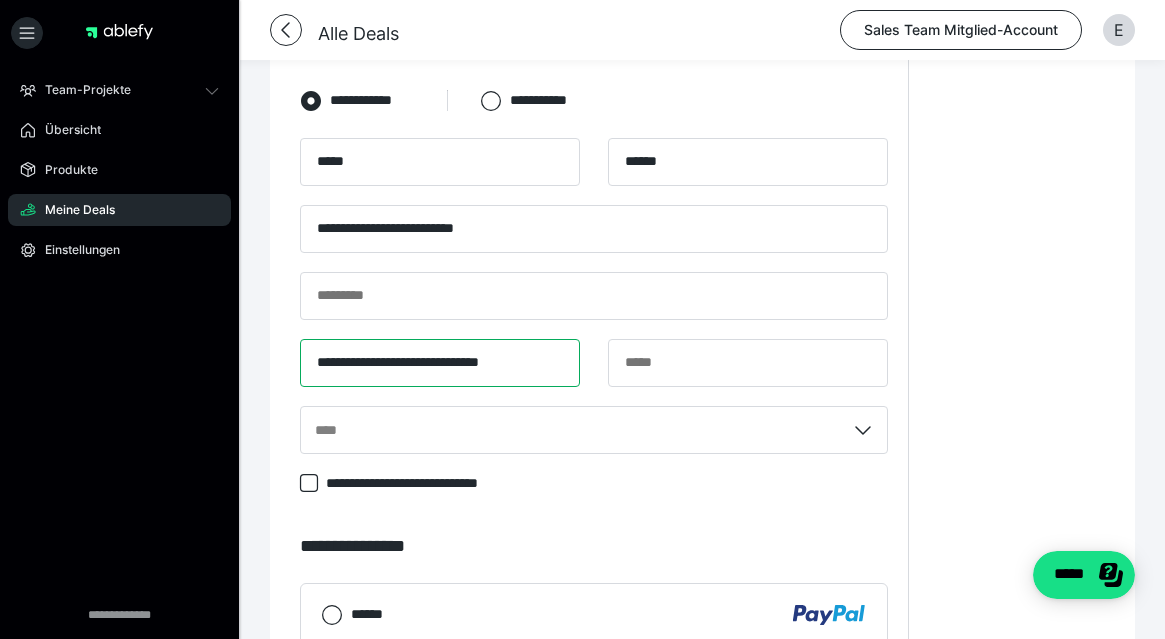 drag, startPoint x: 559, startPoint y: 360, endPoint x: 437, endPoint y: 354, distance: 122.14745 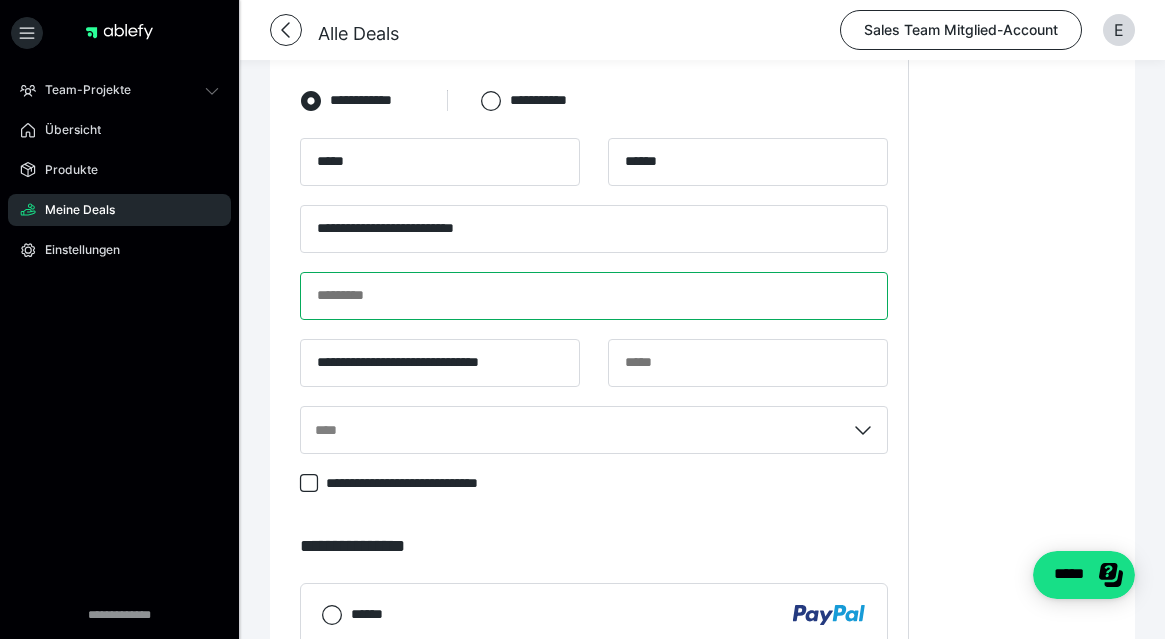 click at bounding box center (594, 296) 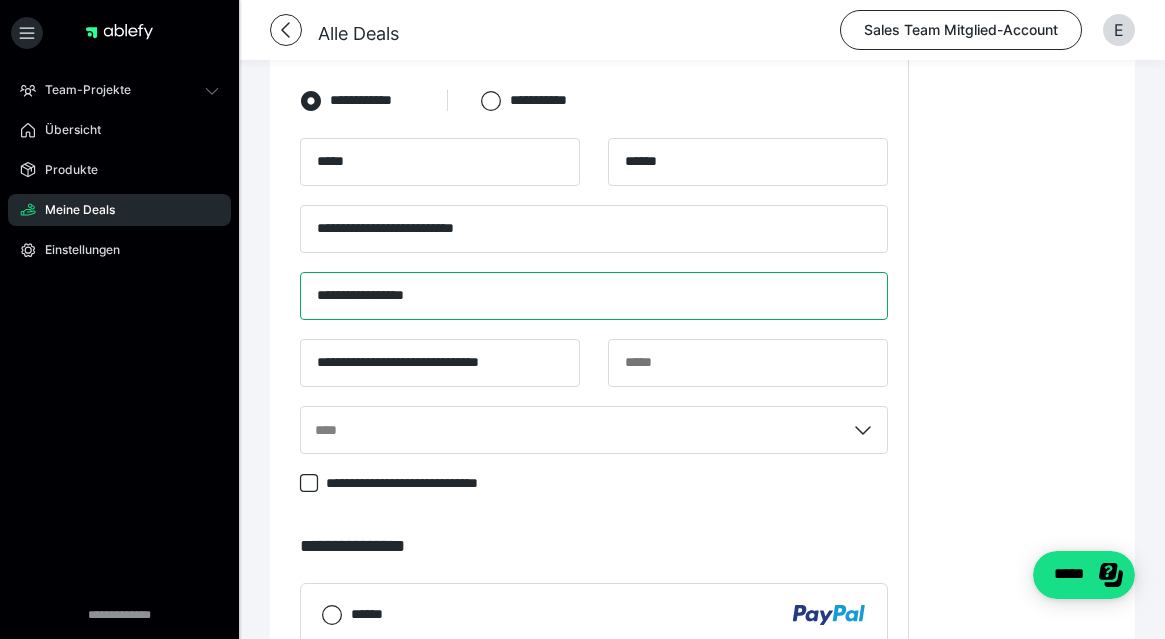type on "**********" 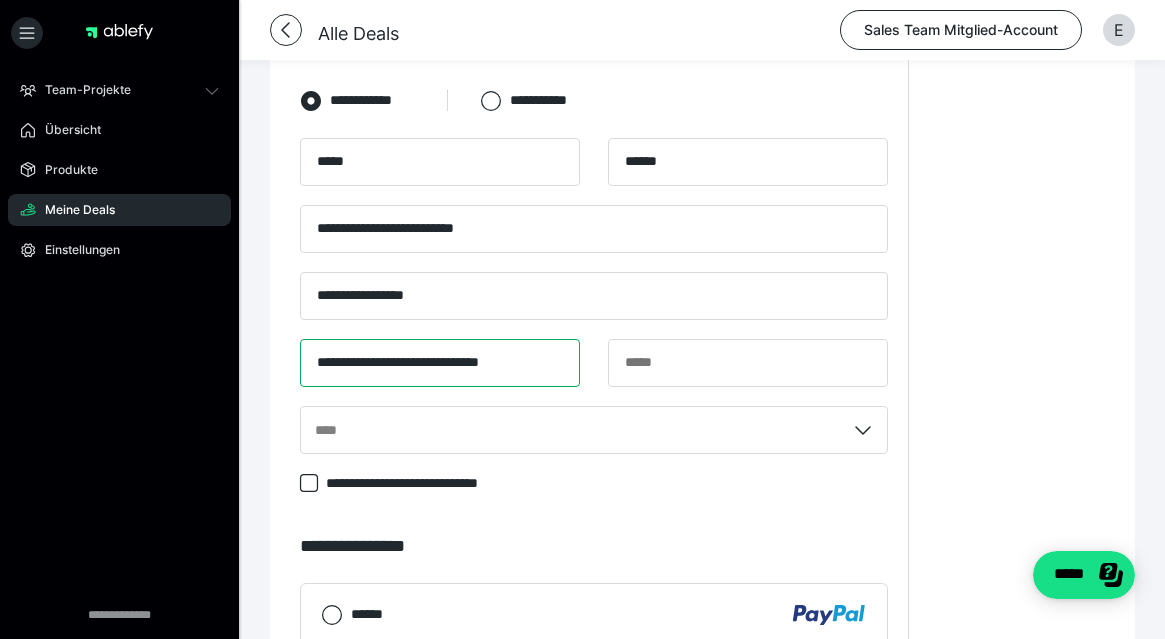 drag, startPoint x: 436, startPoint y: 364, endPoint x: 298, endPoint y: 363, distance: 138.00362 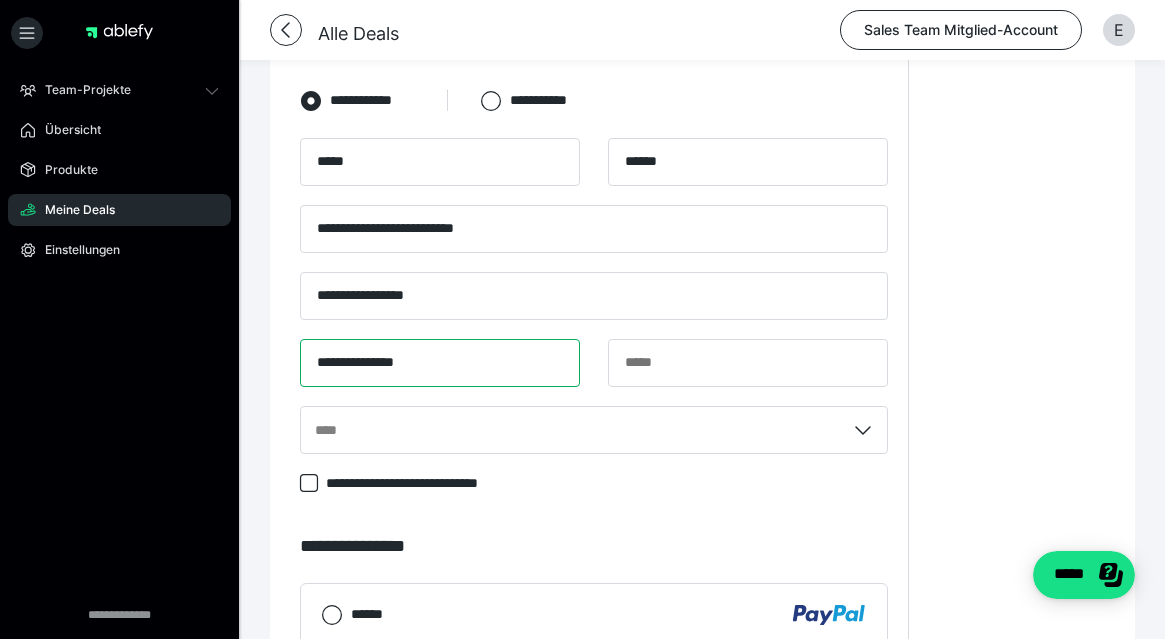 drag, startPoint x: 471, startPoint y: 363, endPoint x: 365, endPoint y: 358, distance: 106.11786 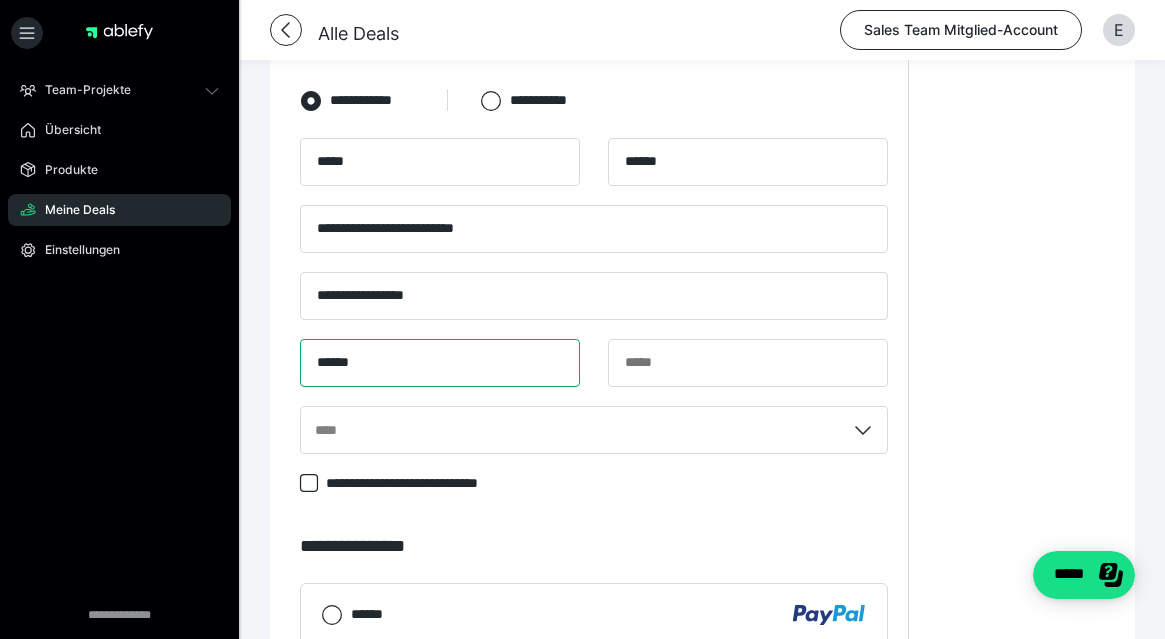 type on "*****" 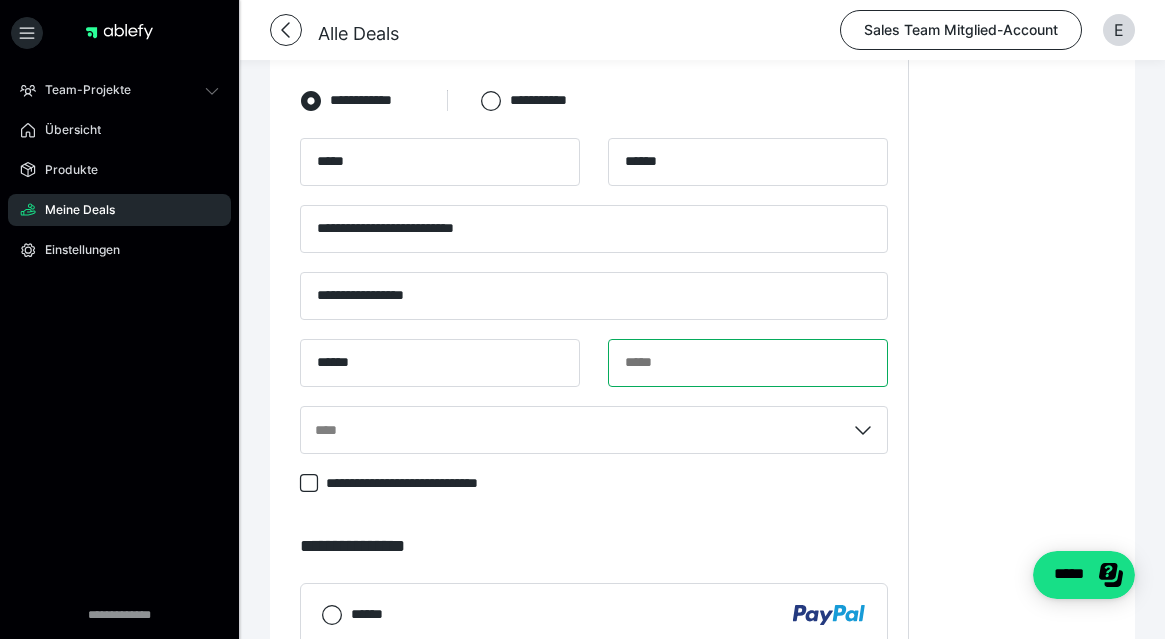 click at bounding box center [748, 363] 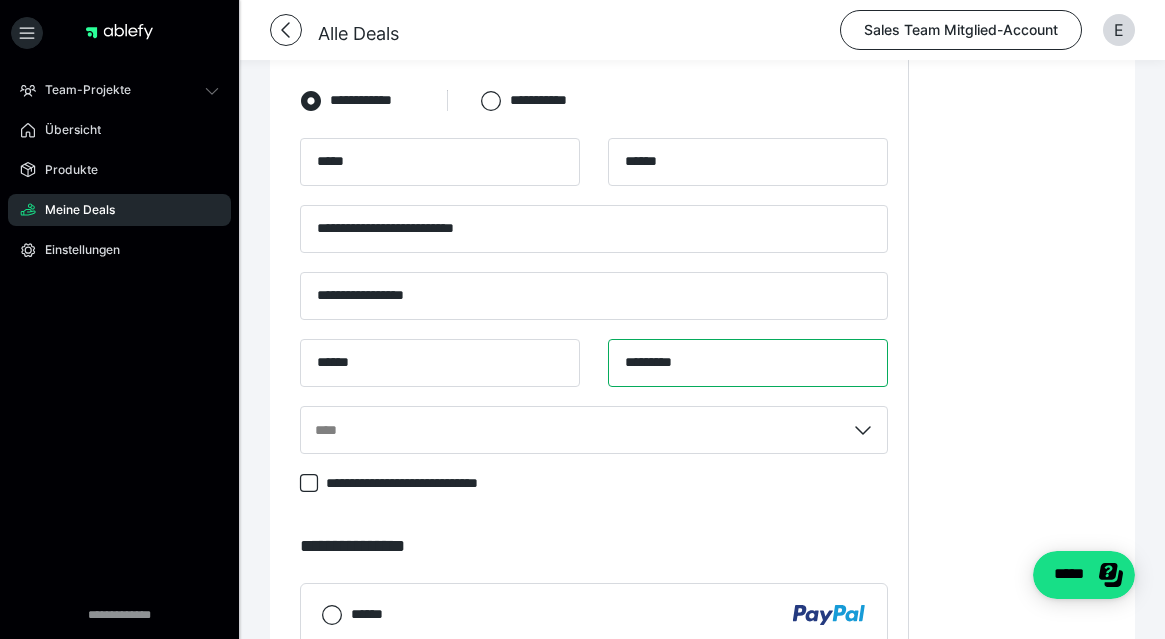 type on "*********" 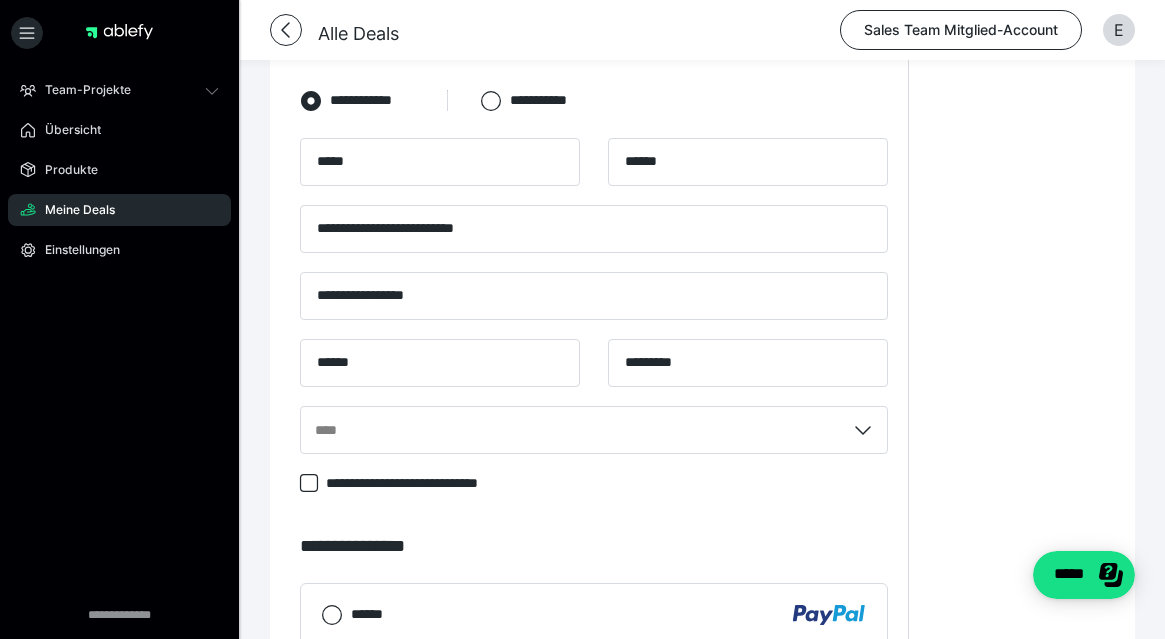 click on "**********" at bounding box center (702, -592) 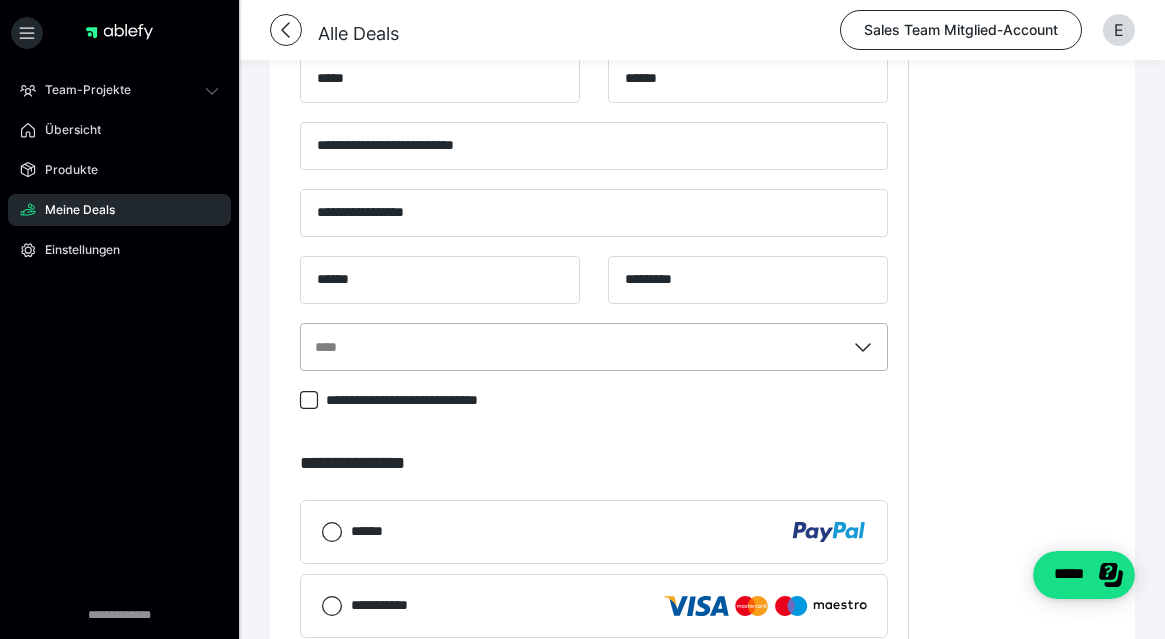 click on "****" at bounding box center (594, 347) 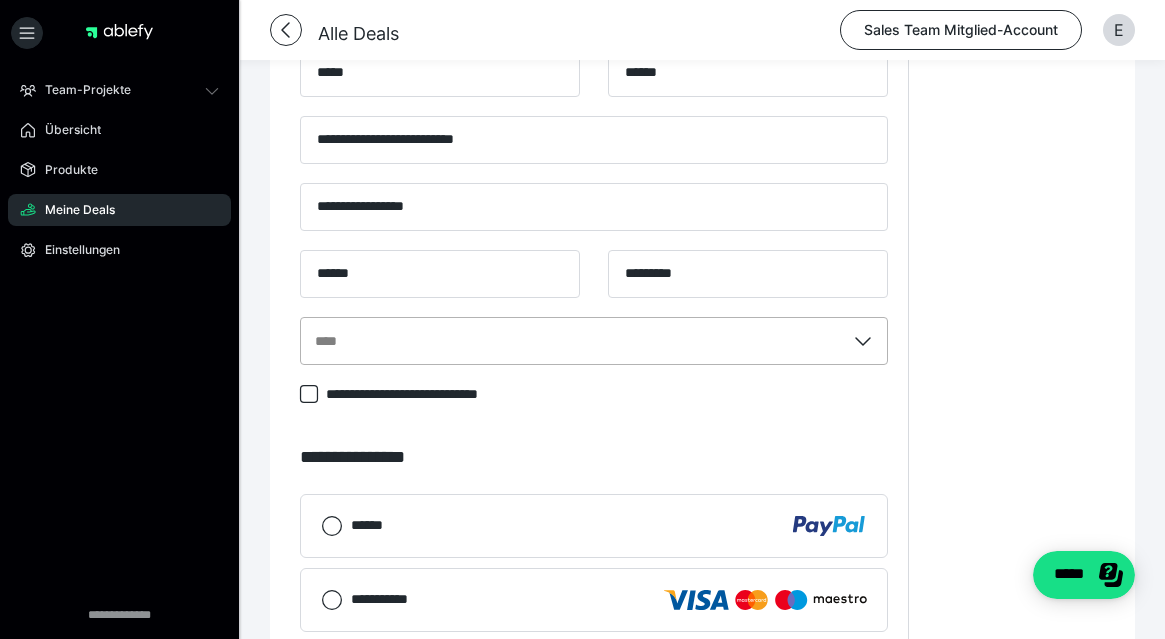 click on "****" at bounding box center [316, 341] 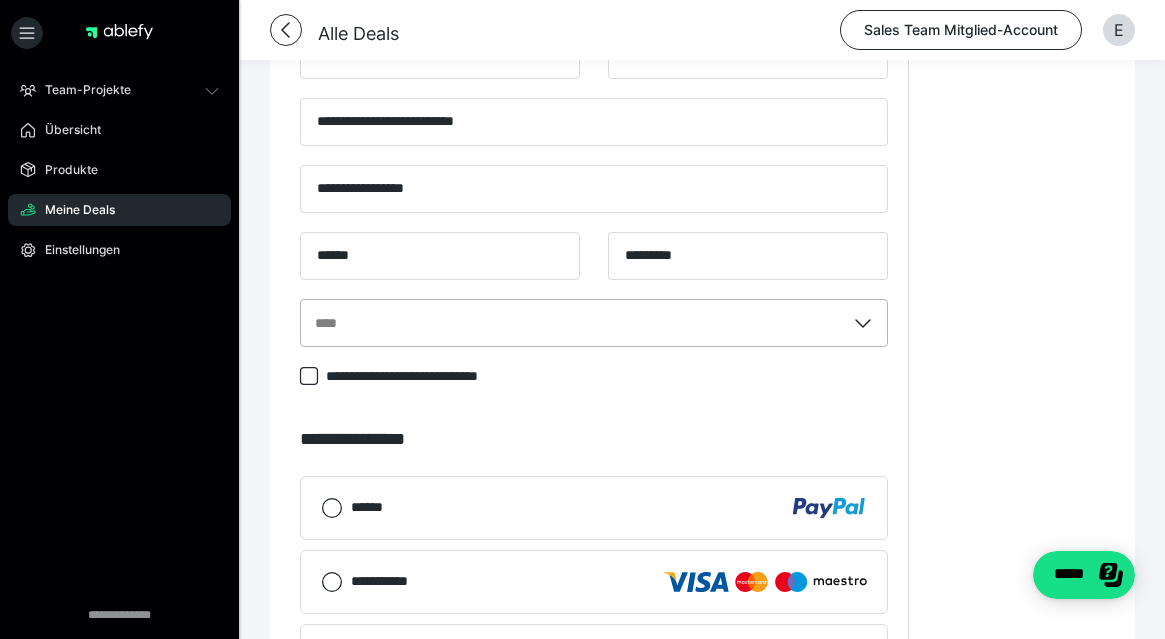 scroll, scrollTop: 2354, scrollLeft: 0, axis: vertical 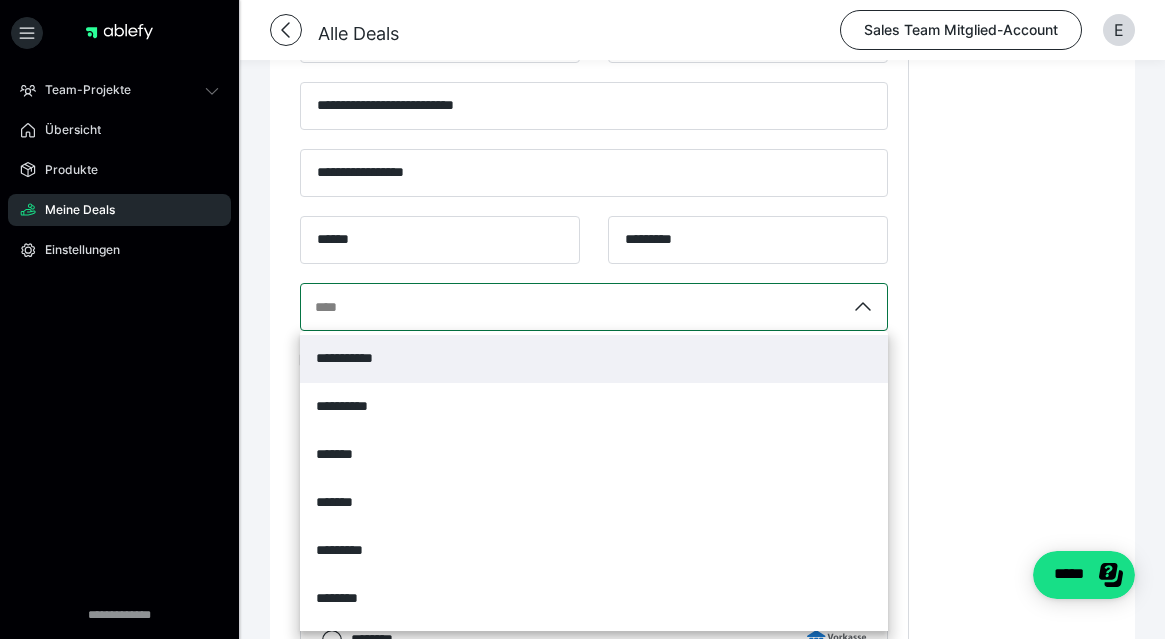 click on "**********" at bounding box center (594, 359) 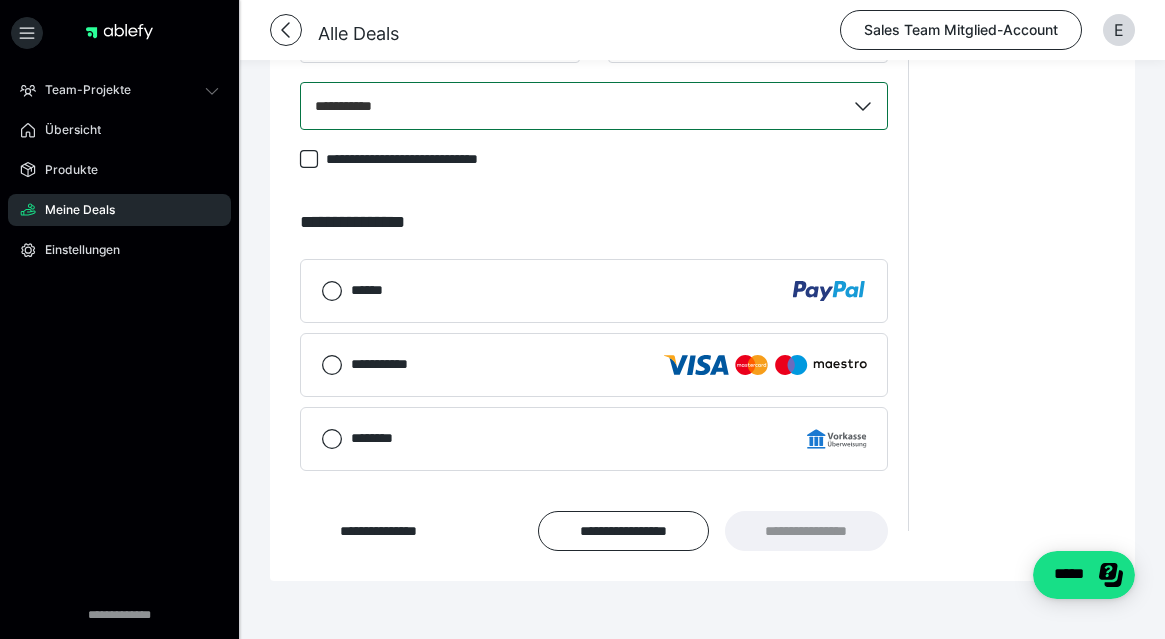 scroll, scrollTop: 2565, scrollLeft: 0, axis: vertical 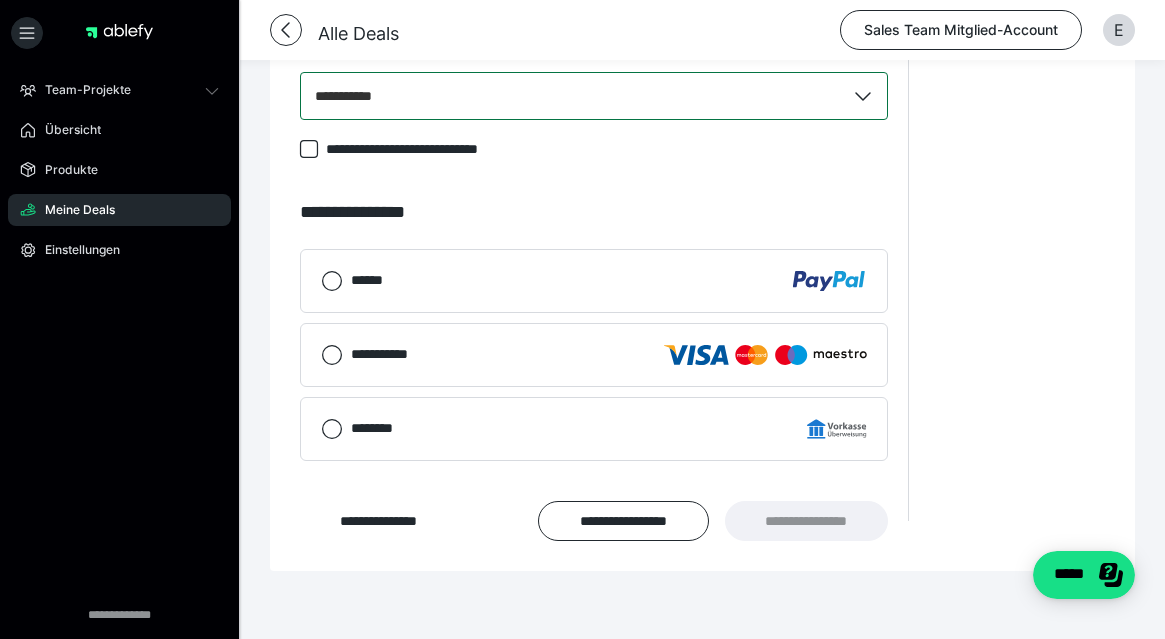 click on "********" at bounding box center (594, 429) 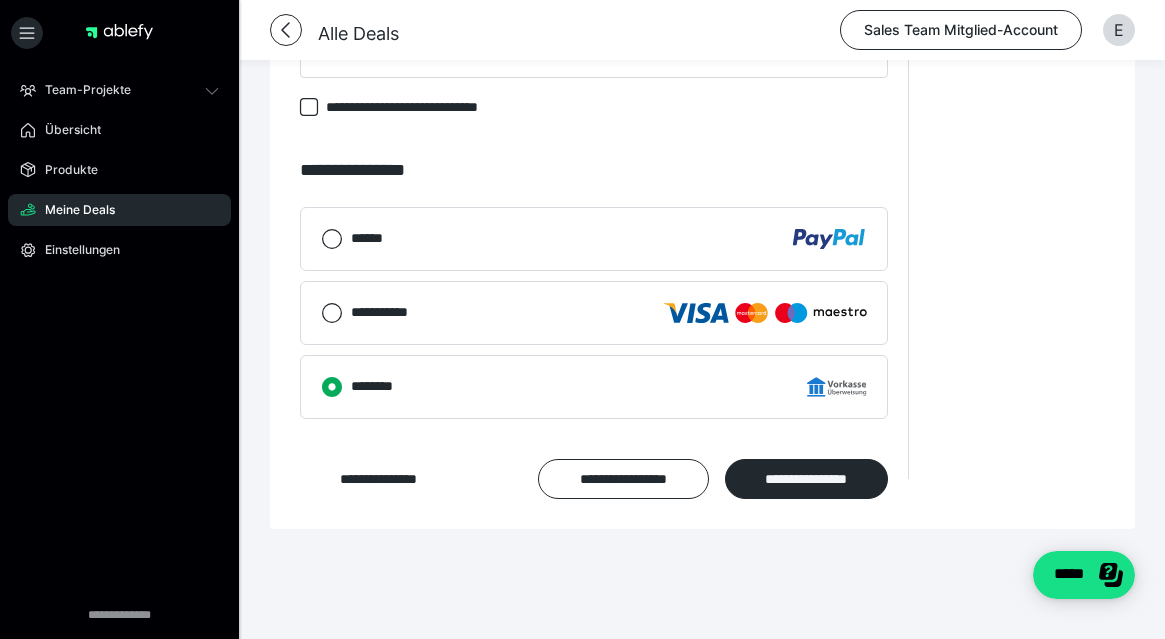 scroll, scrollTop: 2613, scrollLeft: 0, axis: vertical 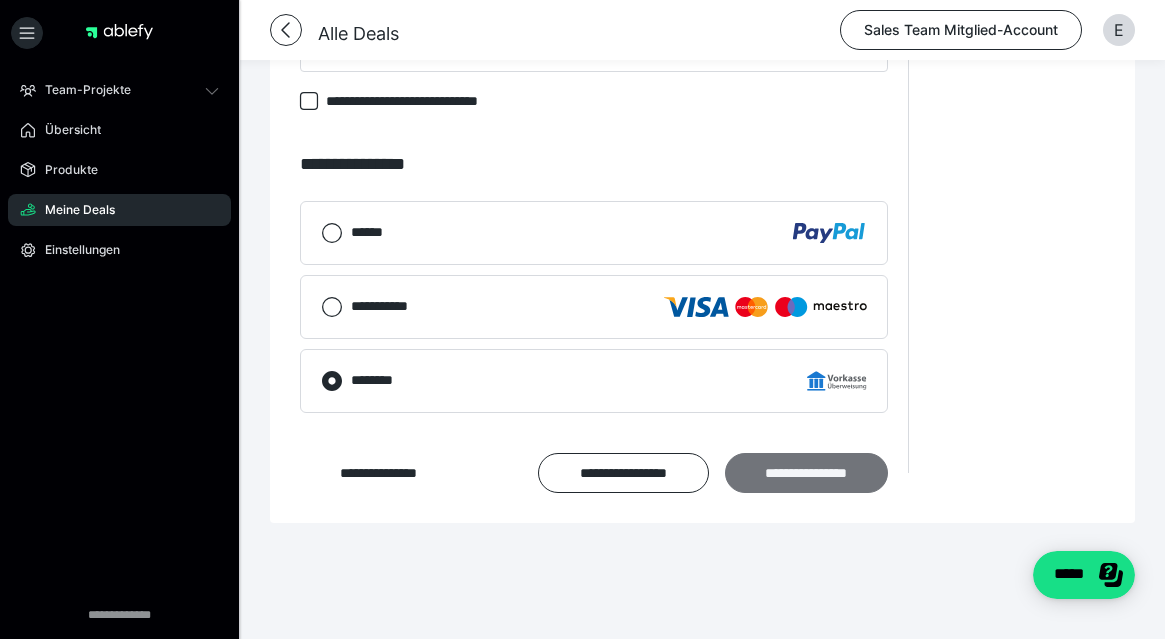 click on "**********" at bounding box center [806, 473] 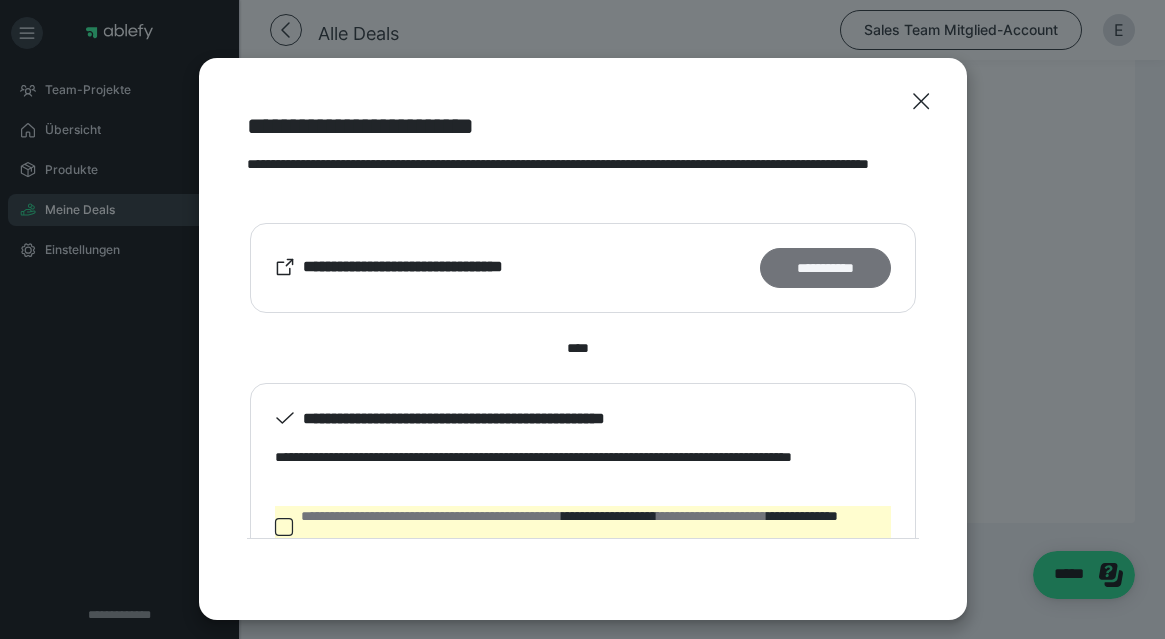 click on "**********" at bounding box center (825, 268) 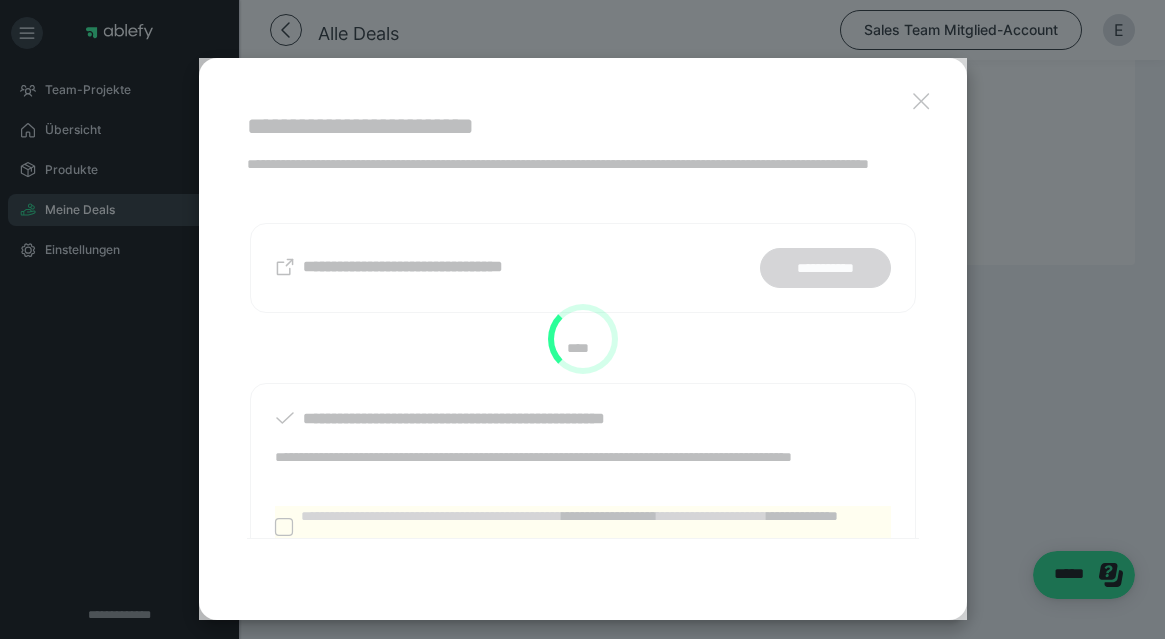 scroll, scrollTop: 2355, scrollLeft: 0, axis: vertical 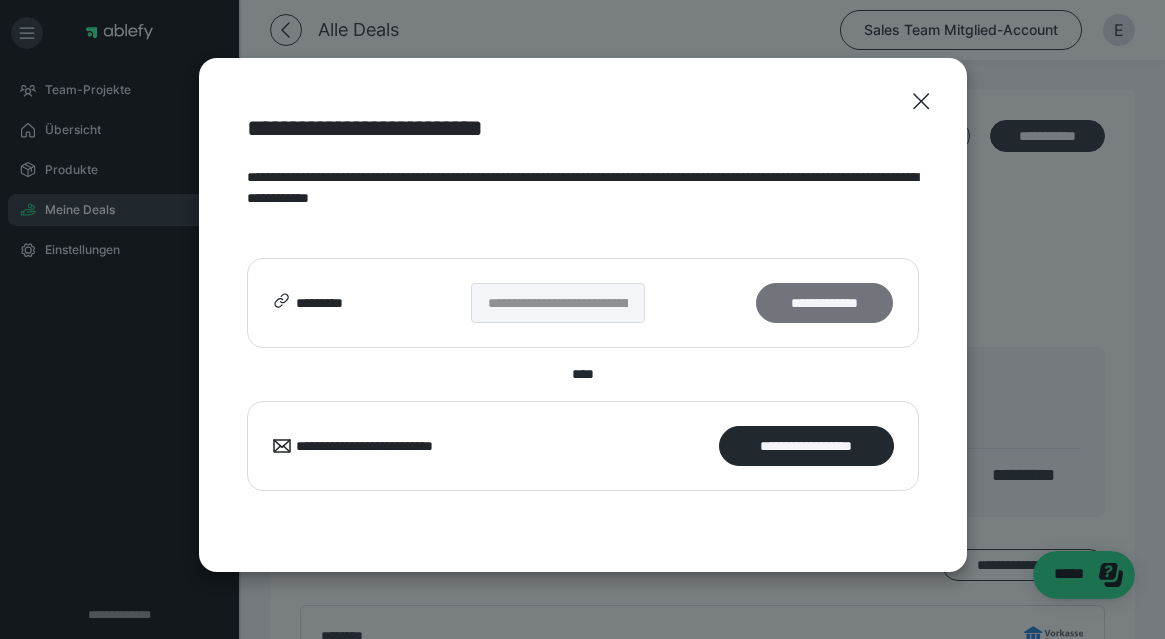 click on "**********" at bounding box center [824, 303] 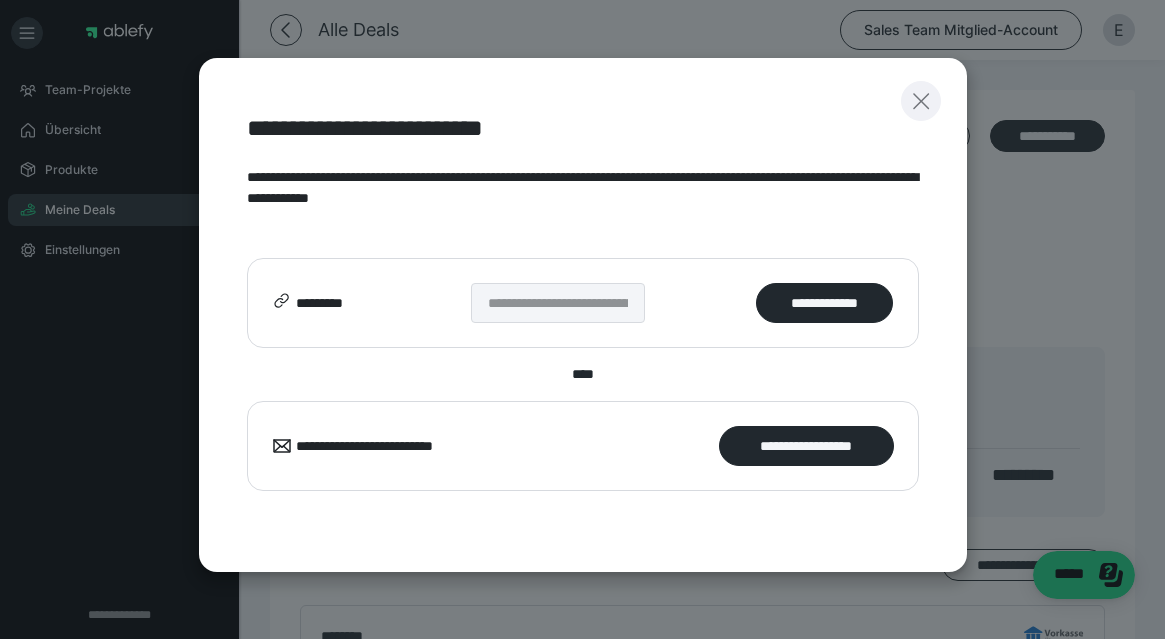 click at bounding box center (921, 101) 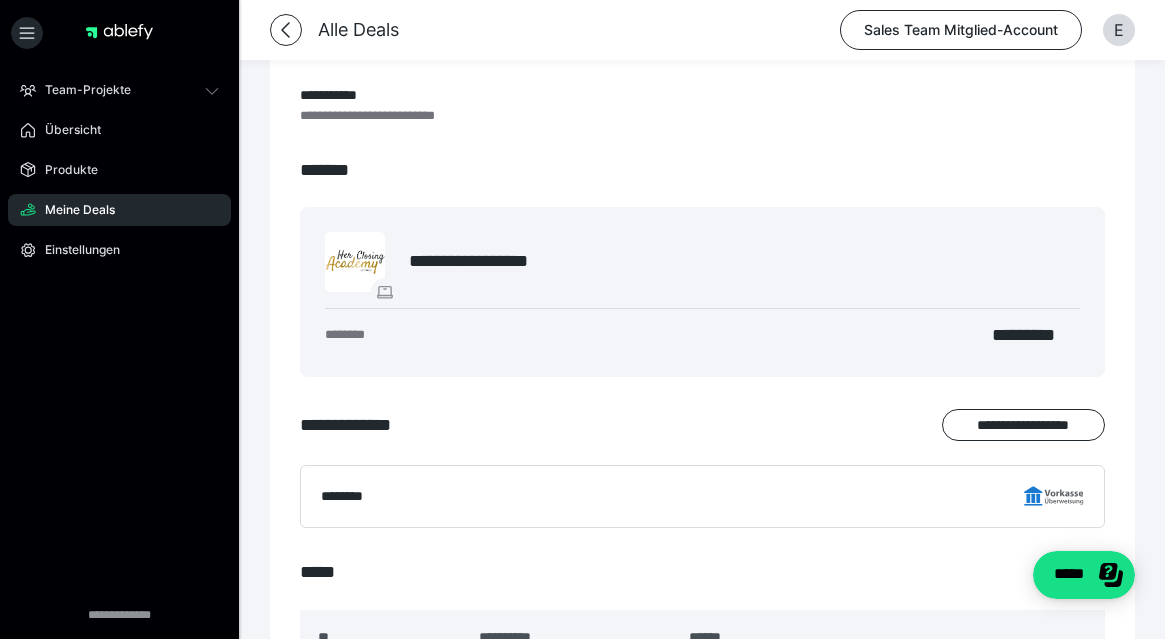 scroll, scrollTop: 0, scrollLeft: 0, axis: both 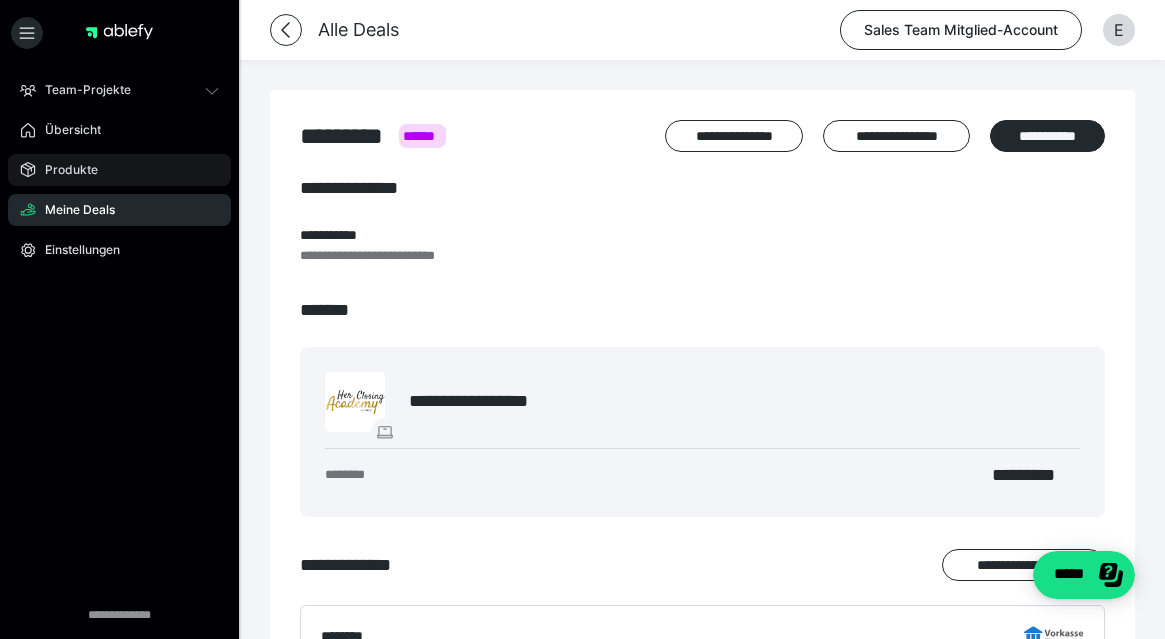click on "Produkte" at bounding box center [119, 170] 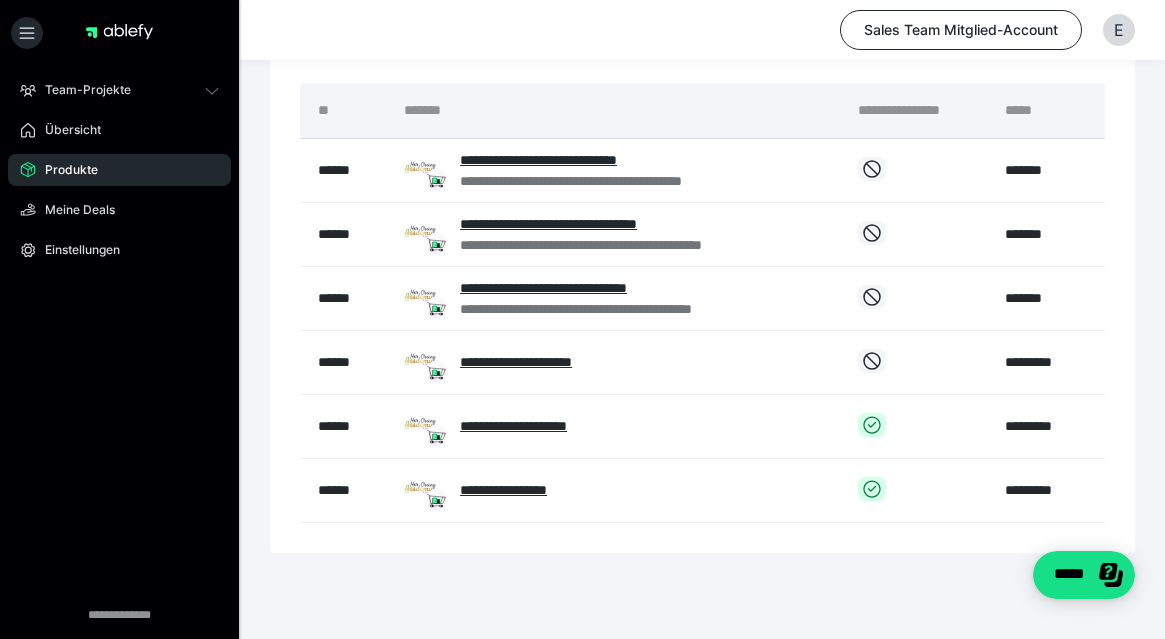 scroll, scrollTop: 182, scrollLeft: 0, axis: vertical 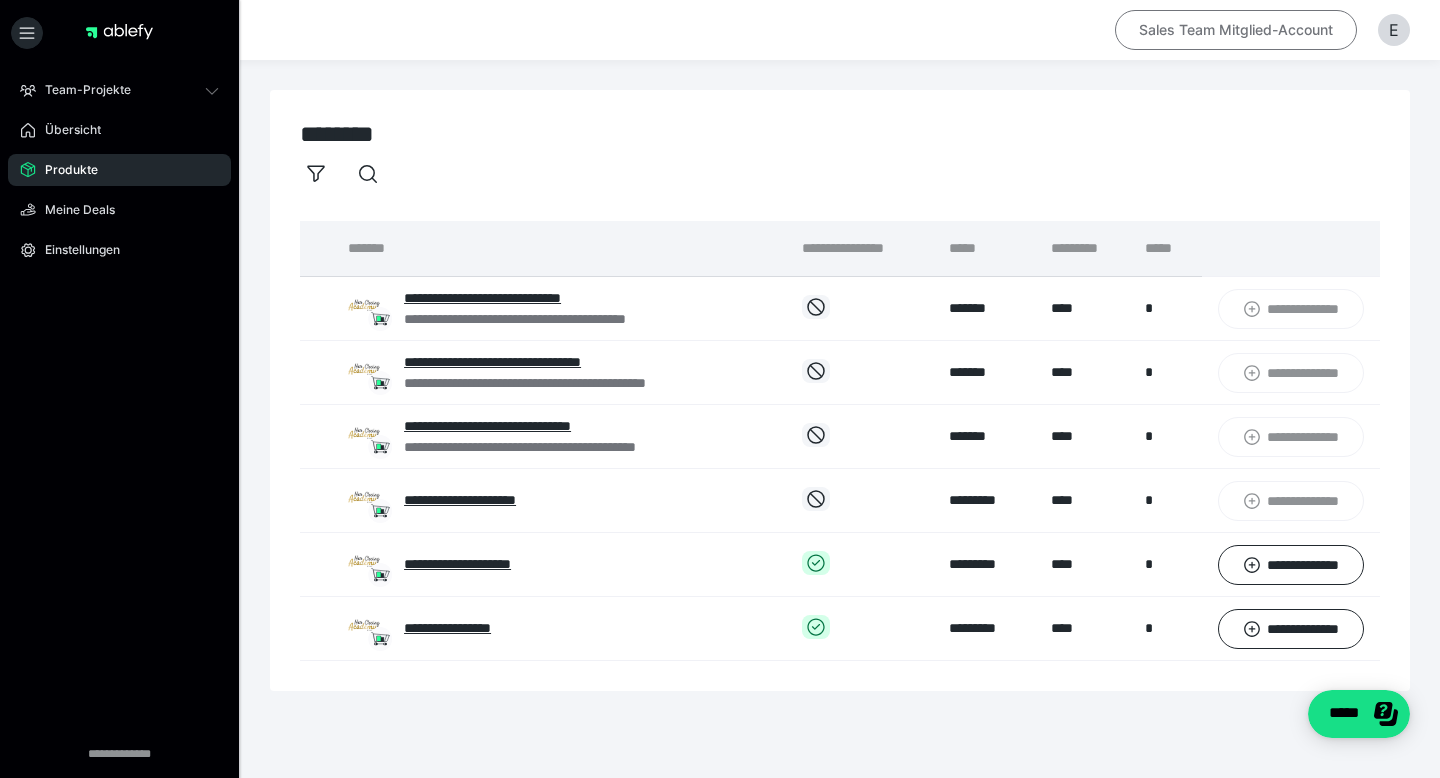 click on "Sales Team Mitglied-Account" at bounding box center [1236, 30] 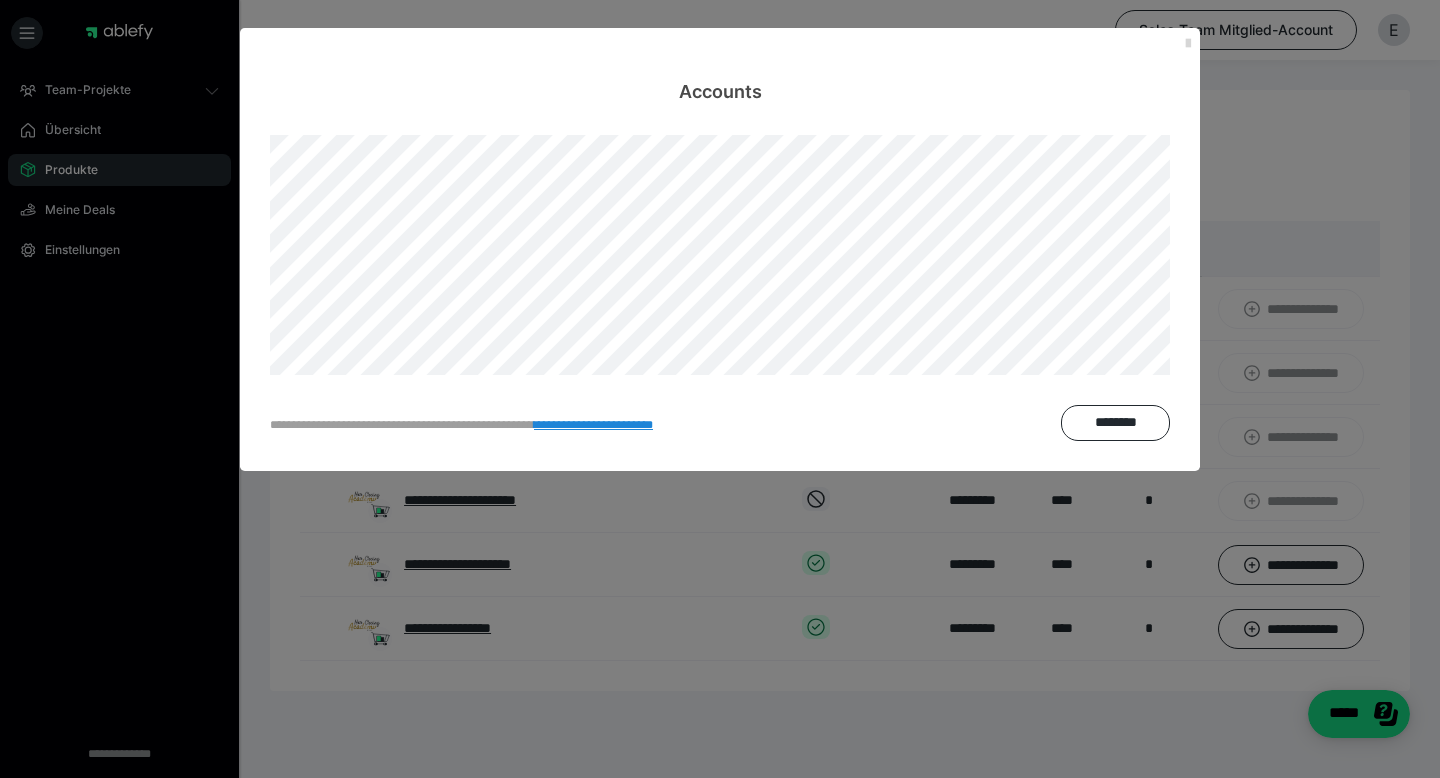 click at bounding box center (1188, 44) 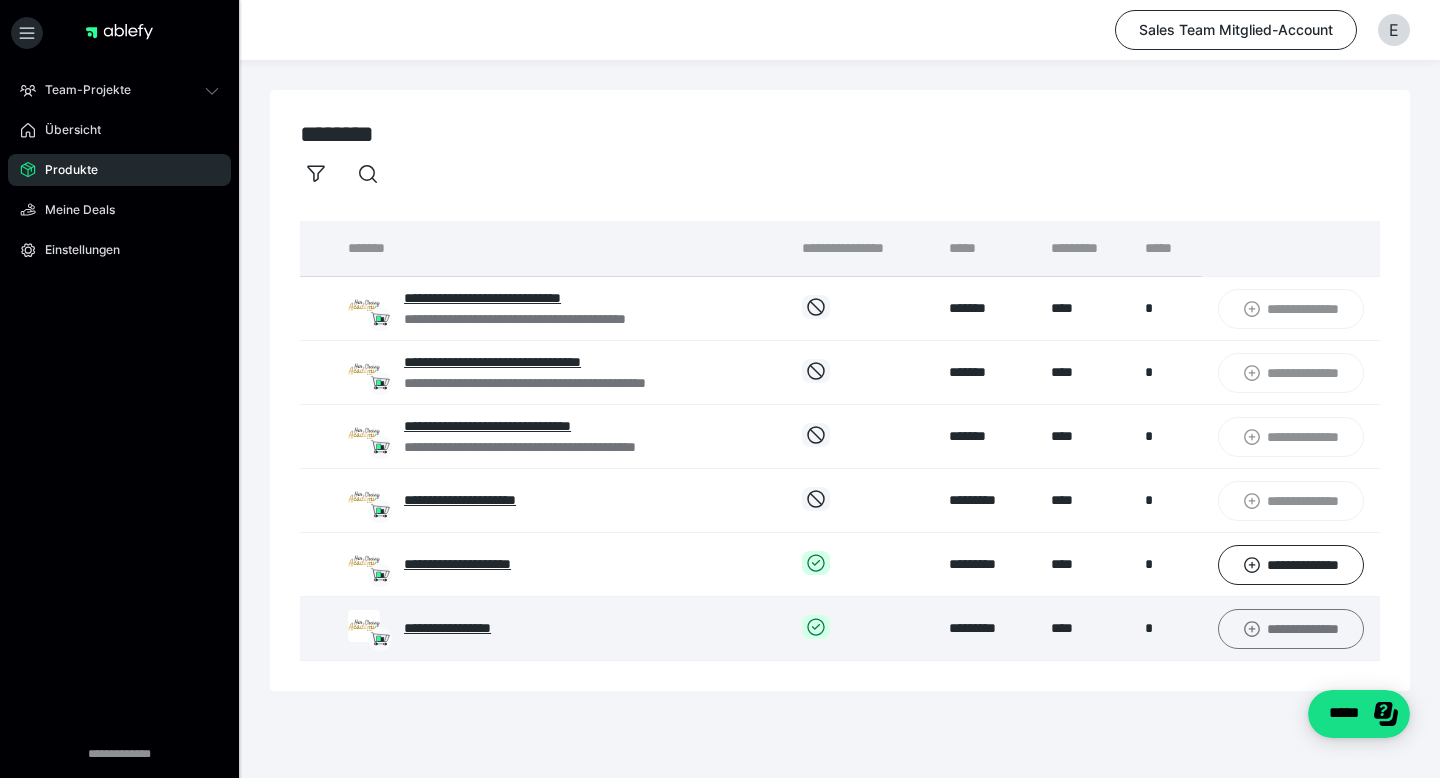 click 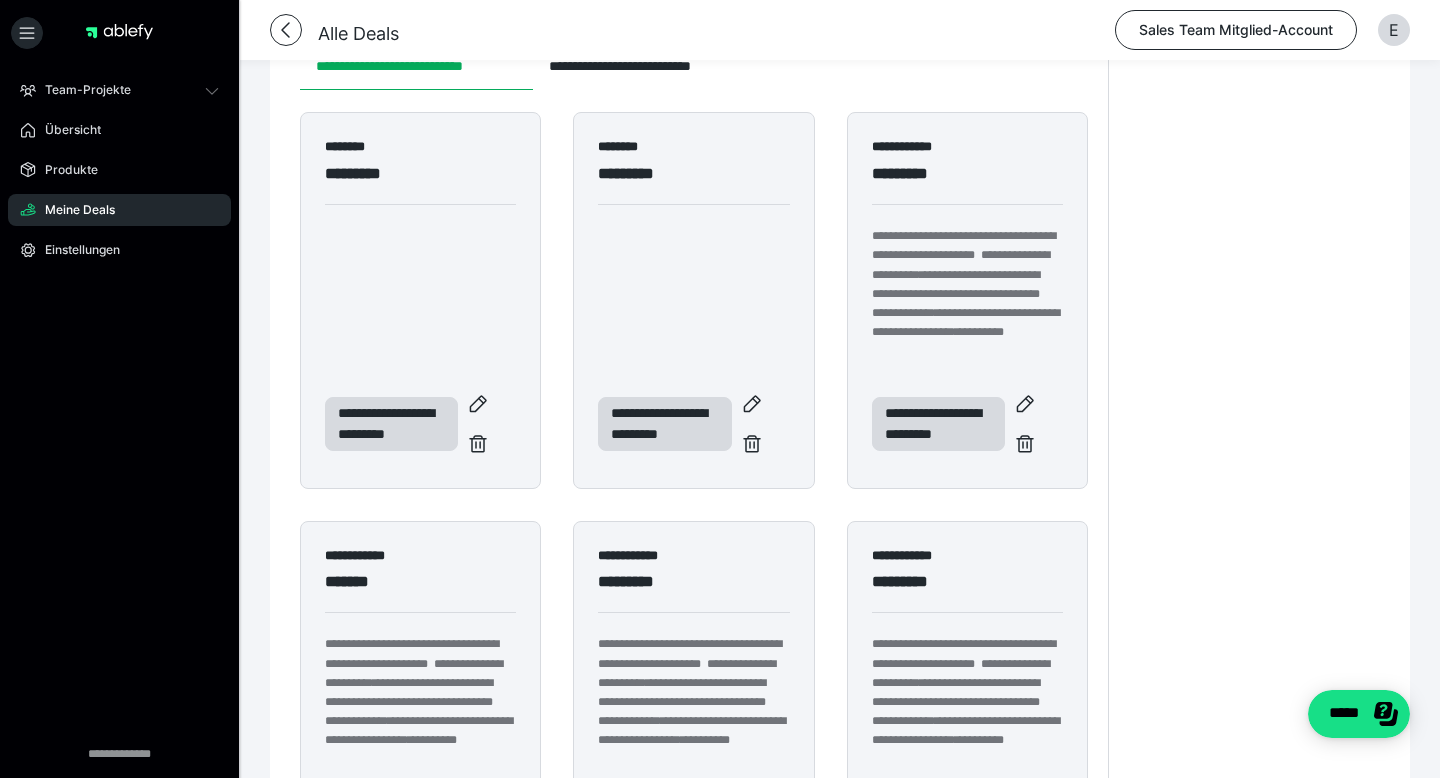 scroll, scrollTop: 444, scrollLeft: 0, axis: vertical 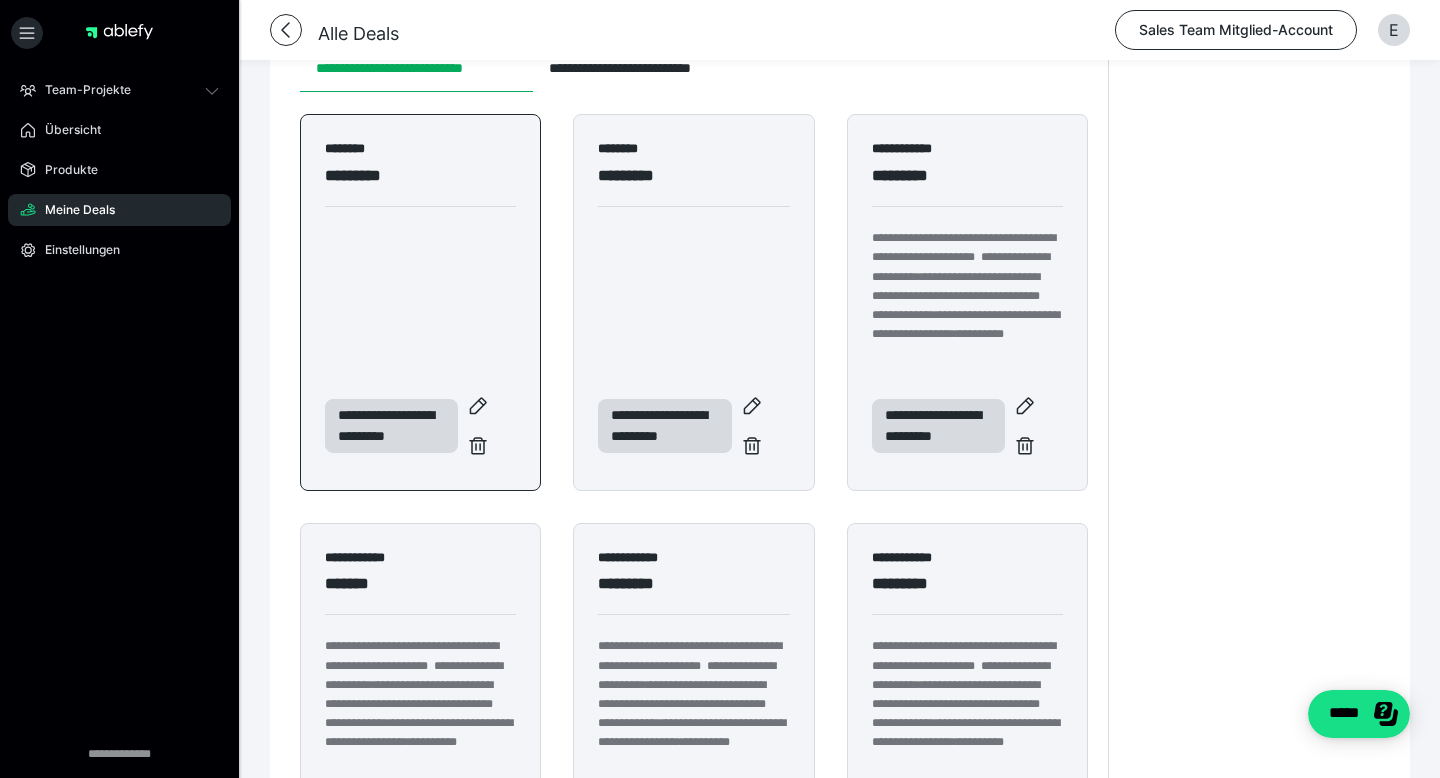 click on "**********" at bounding box center (420, 302) 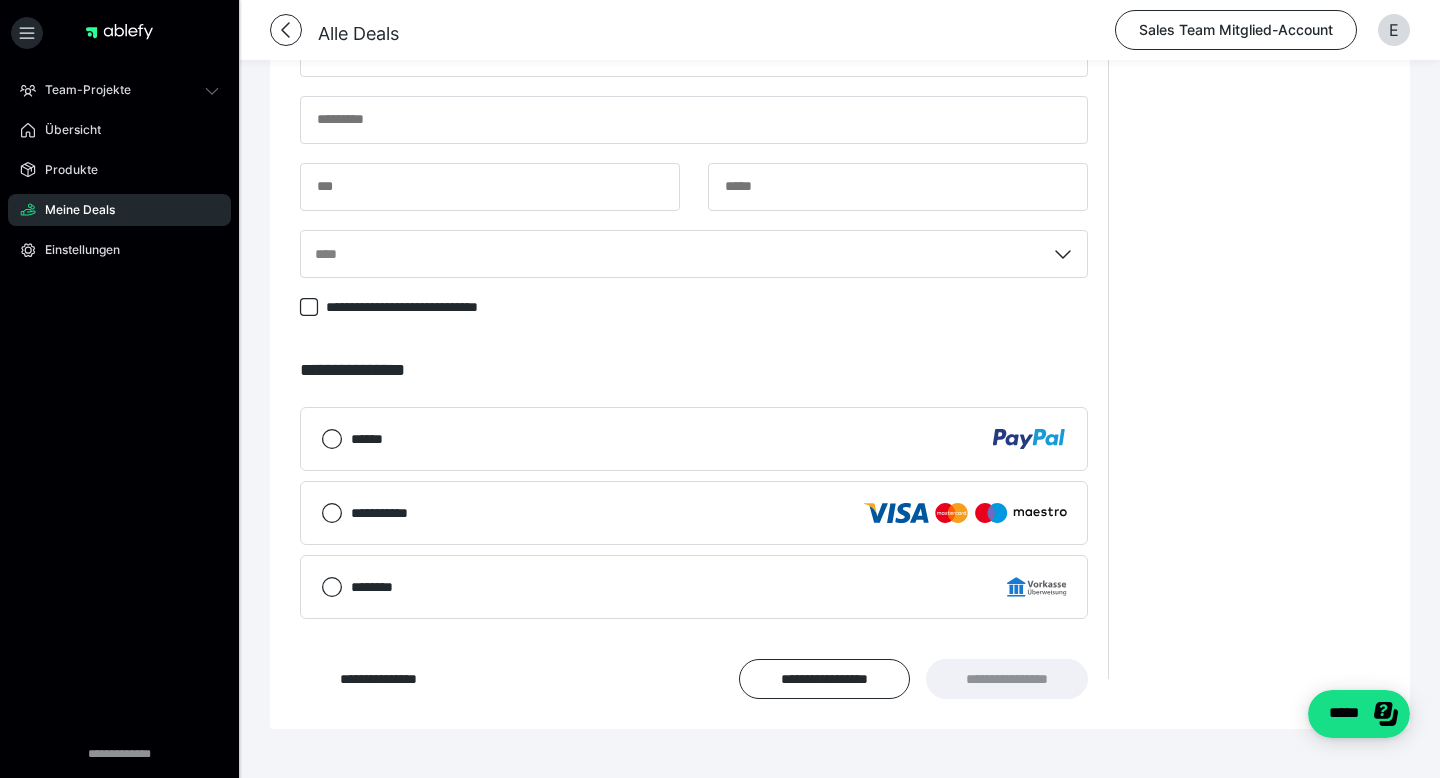 scroll, scrollTop: 1671, scrollLeft: 0, axis: vertical 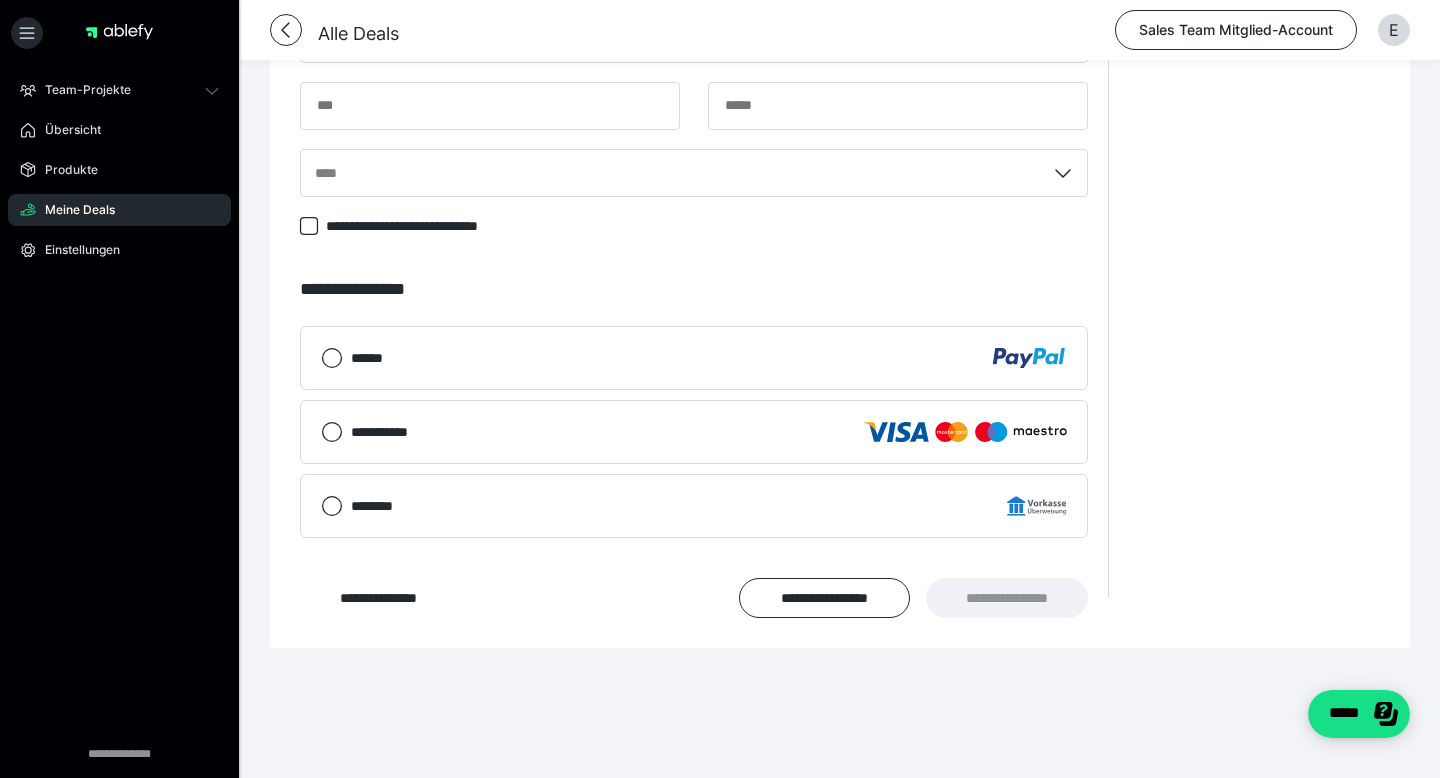 click on "******" at bounding box center (694, 358) 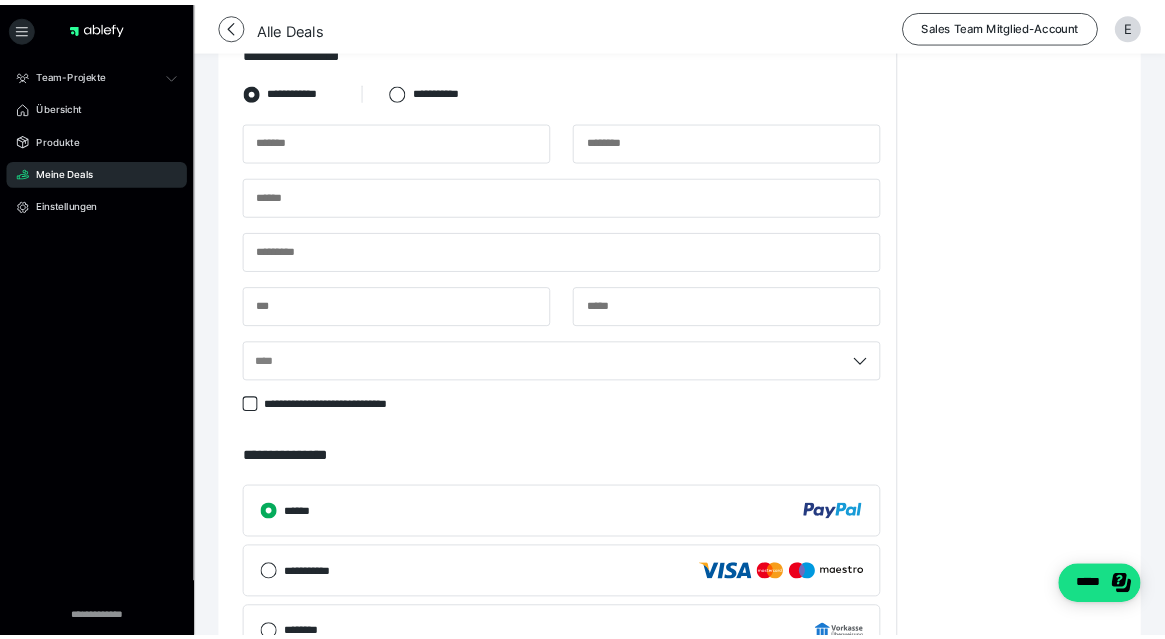 scroll, scrollTop: 1397, scrollLeft: 0, axis: vertical 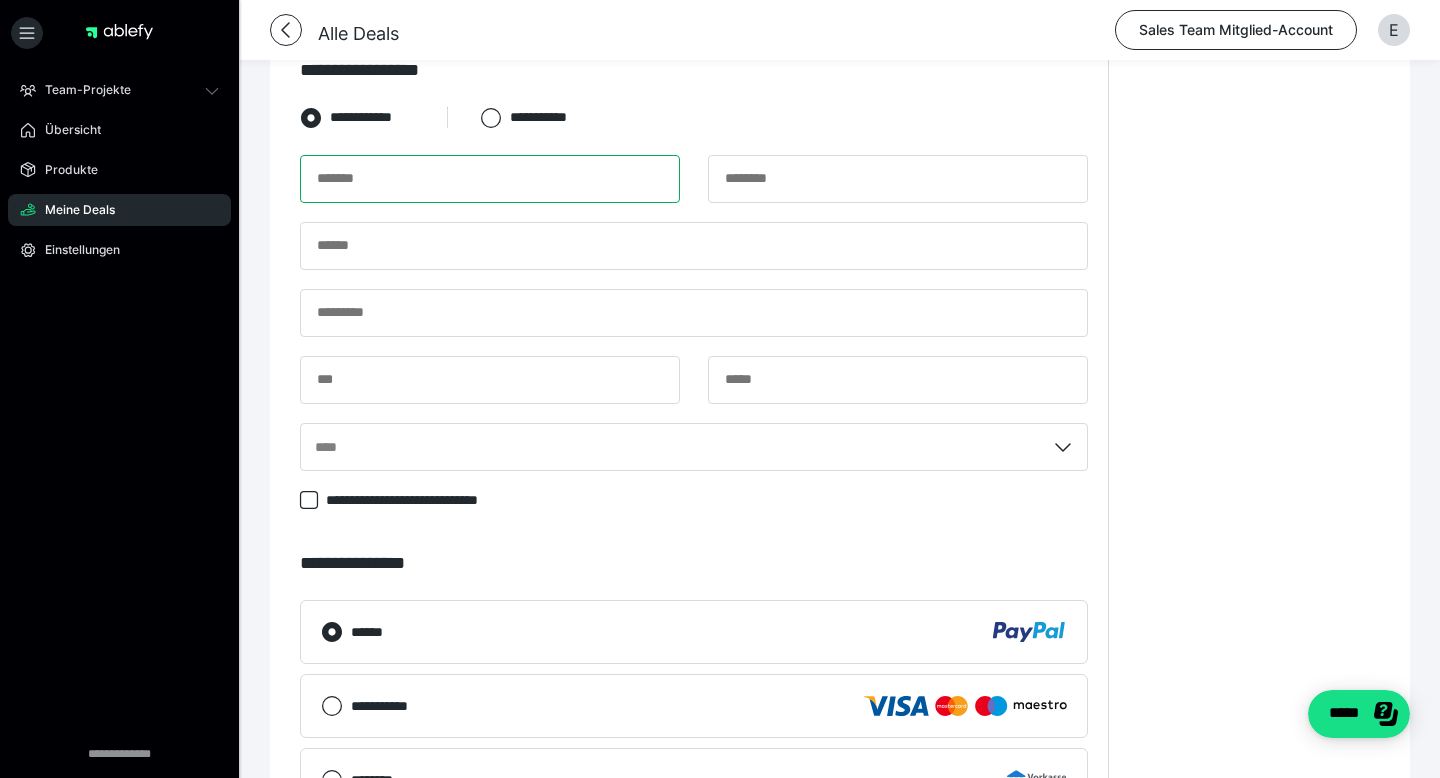 click at bounding box center (490, 179) 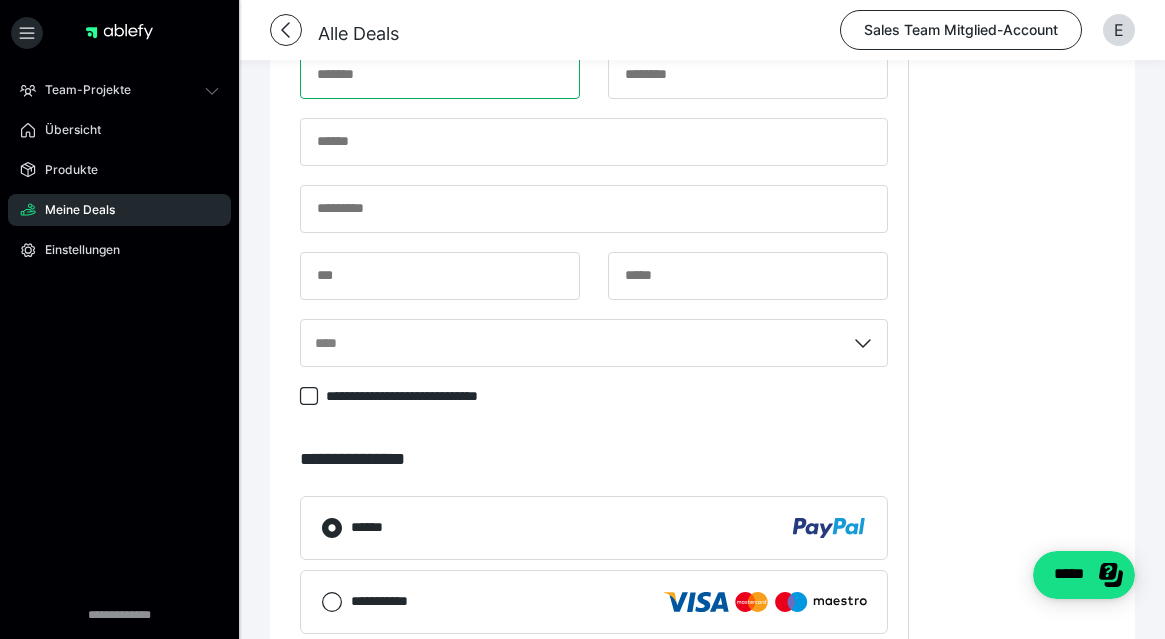 scroll, scrollTop: 2239, scrollLeft: 0, axis: vertical 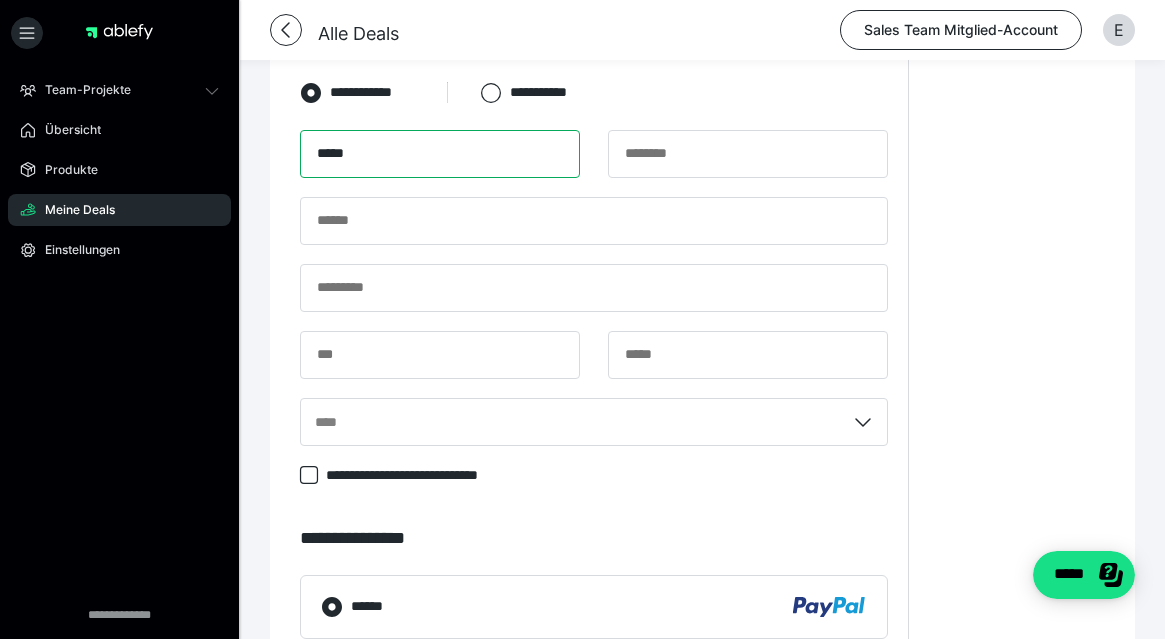 type on "****" 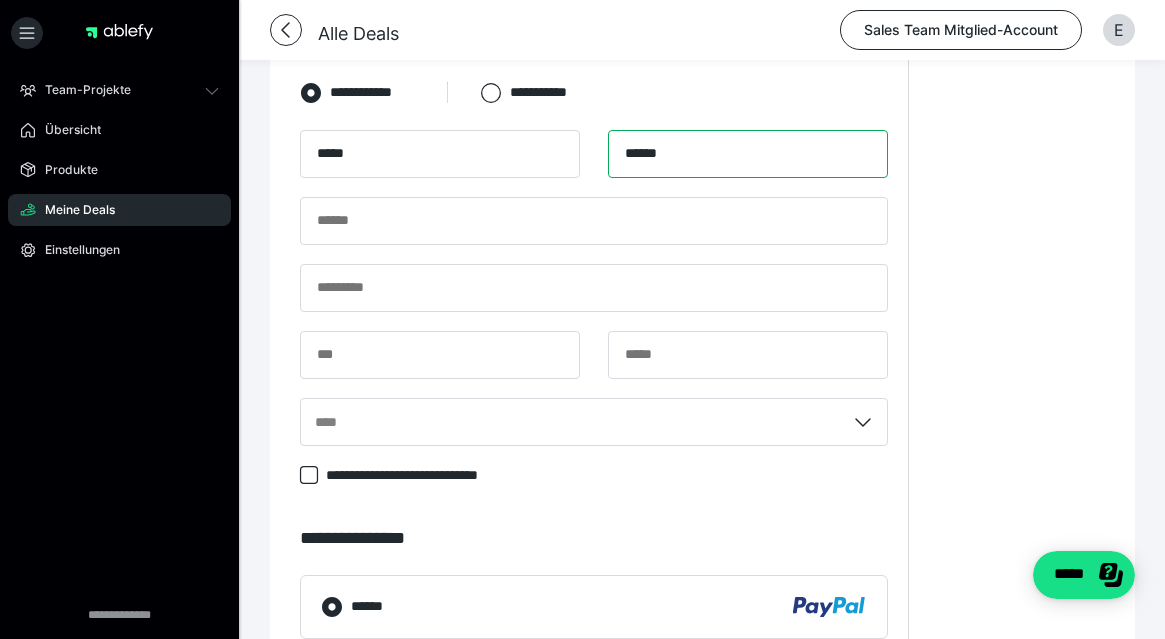 type on "******" 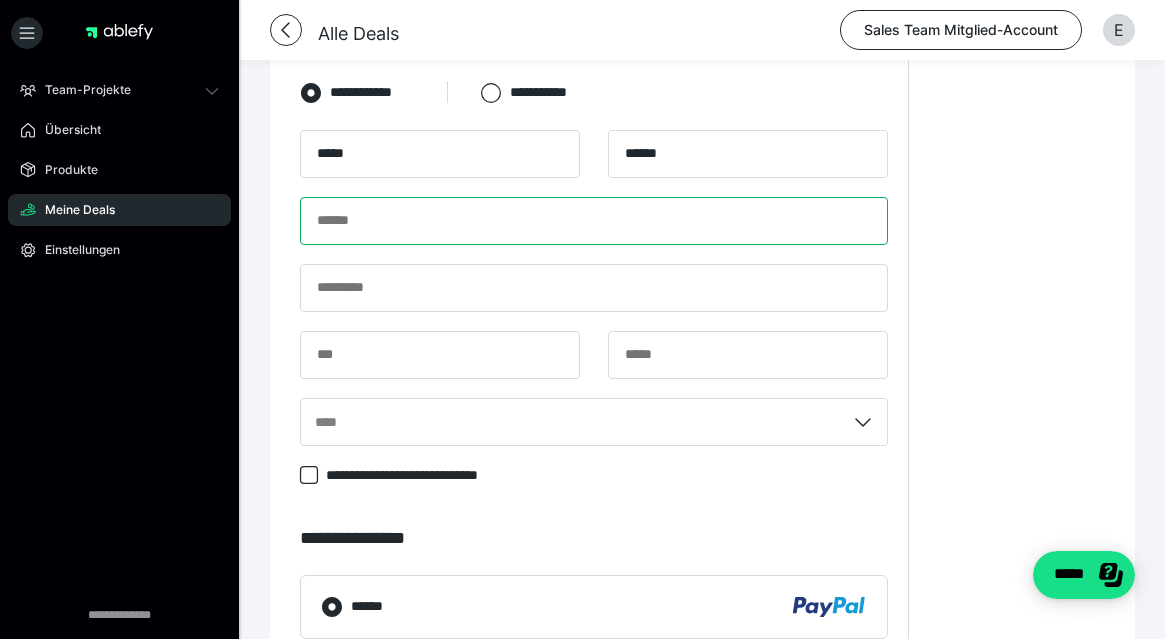 click at bounding box center [594, 221] 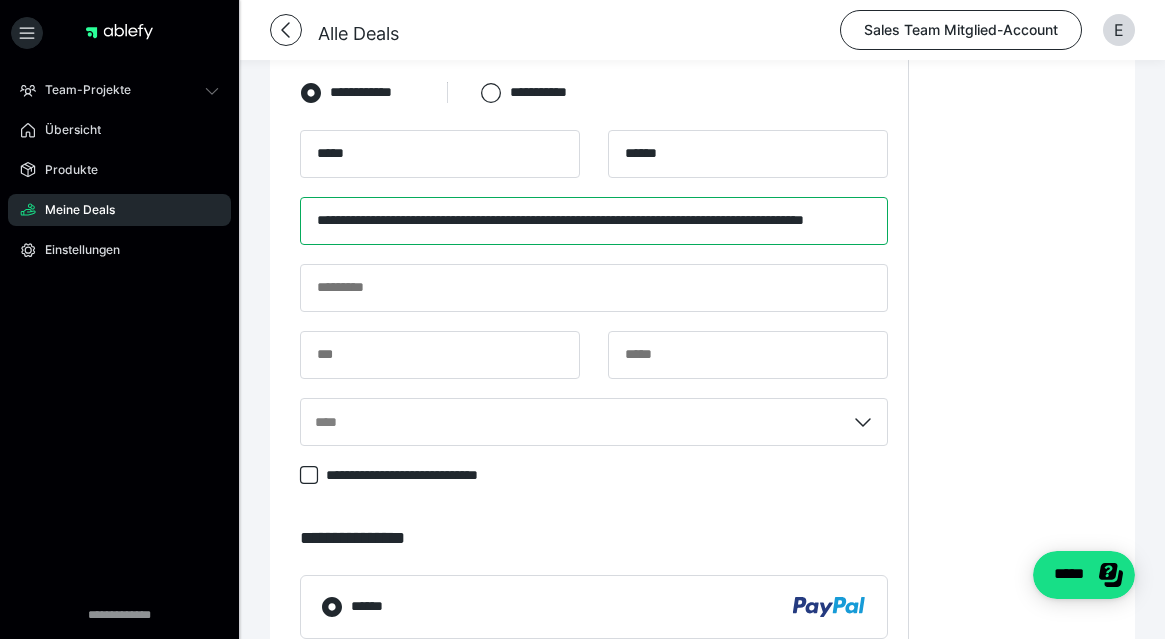 scroll, scrollTop: 0, scrollLeft: 170, axis: horizontal 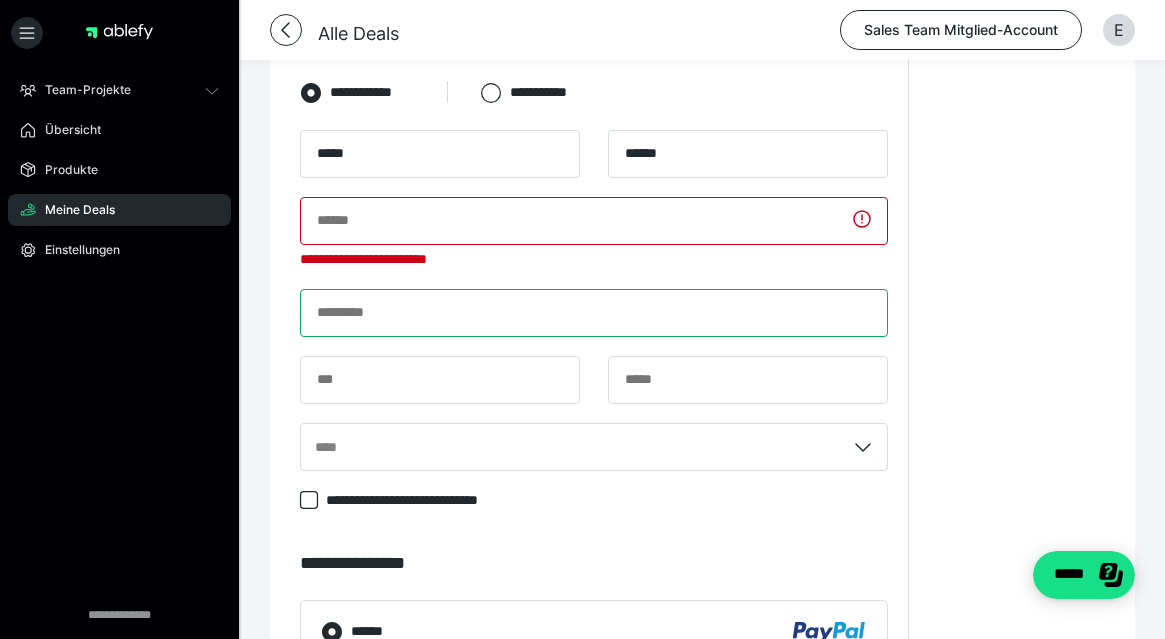 click at bounding box center (594, 313) 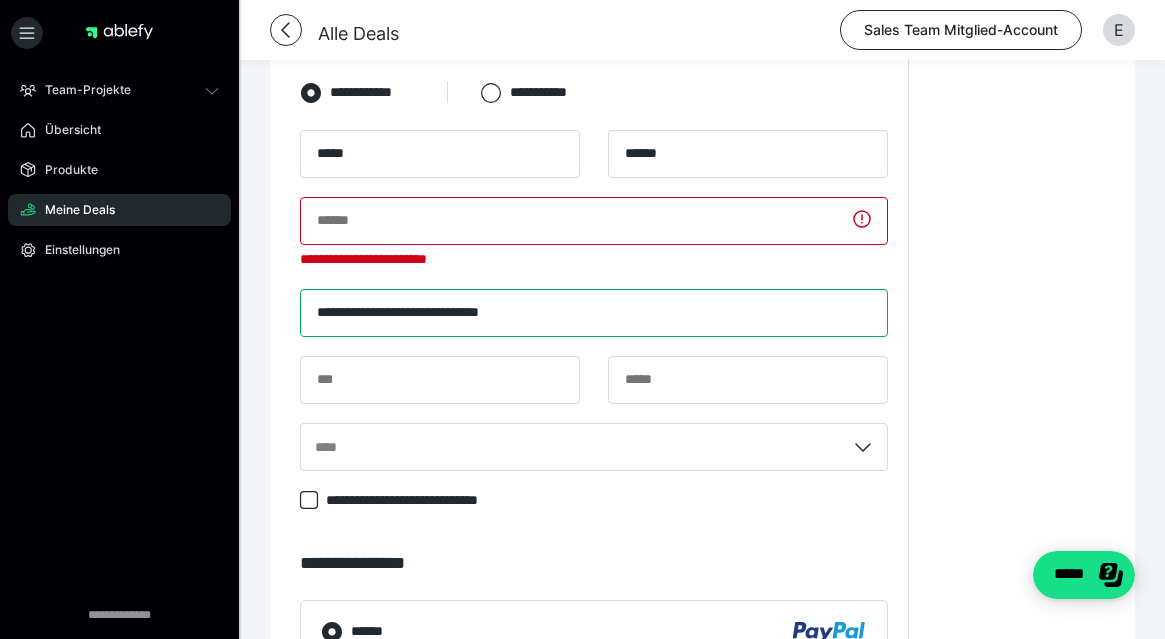drag, startPoint x: 573, startPoint y: 316, endPoint x: 437, endPoint y: 314, distance: 136.01471 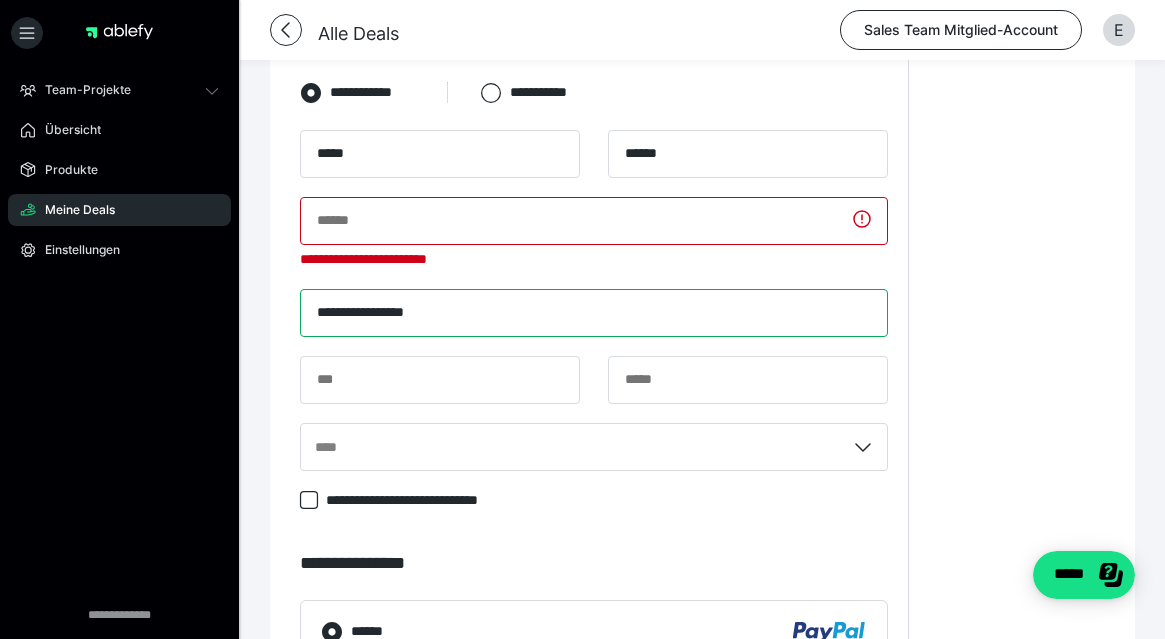 type on "**********" 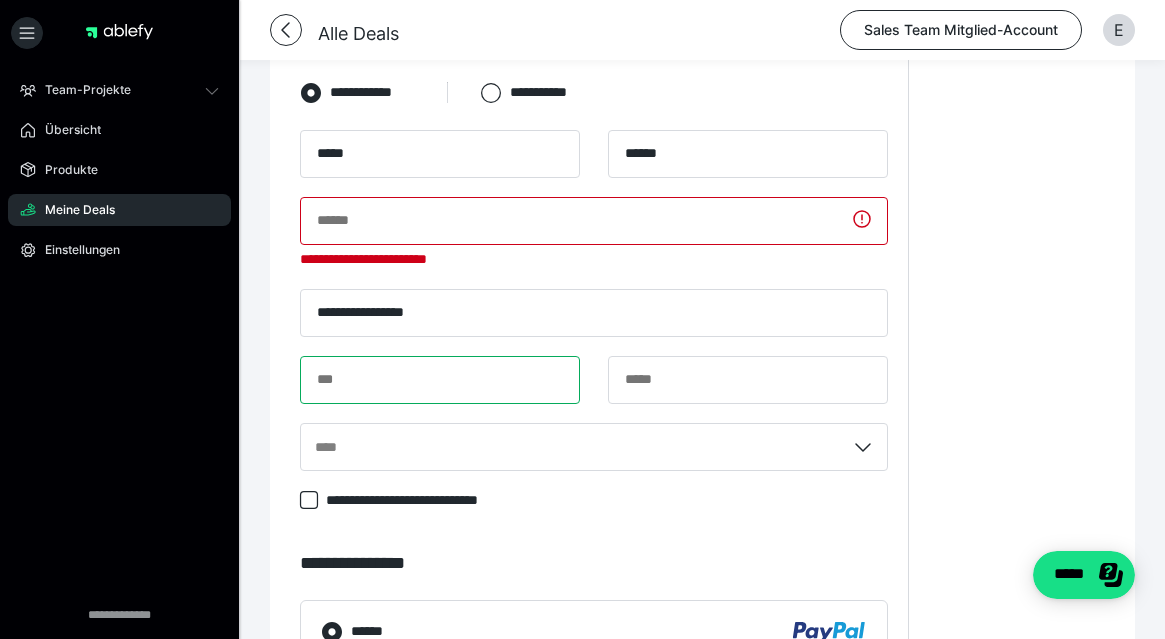 click at bounding box center [440, 380] 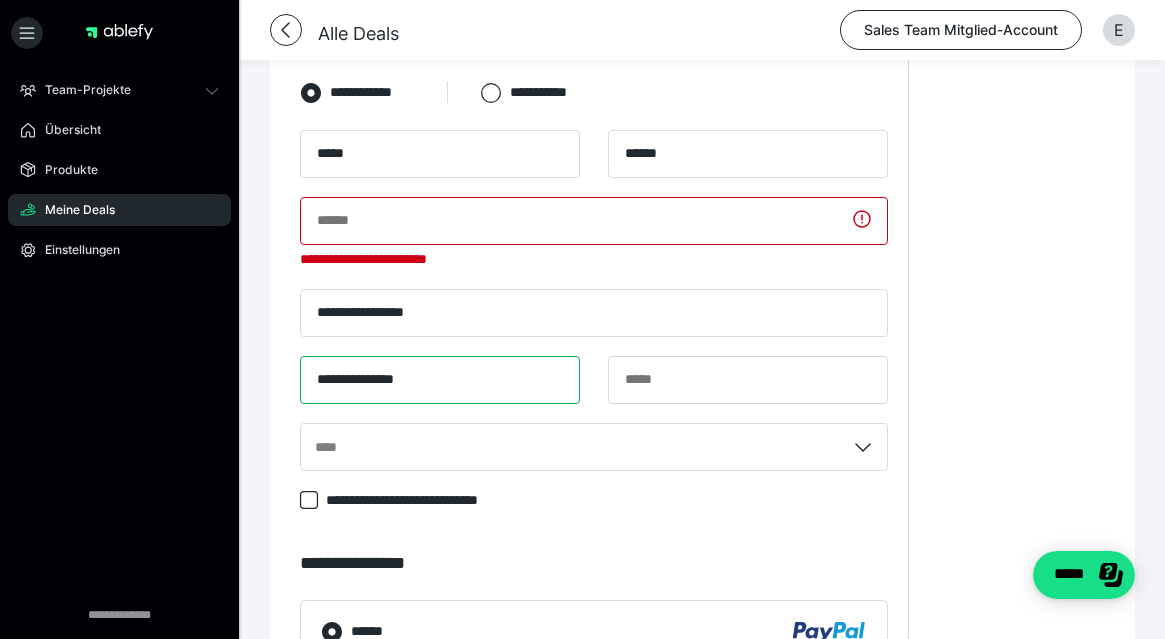 drag, startPoint x: 472, startPoint y: 375, endPoint x: 367, endPoint y: 373, distance: 105.01904 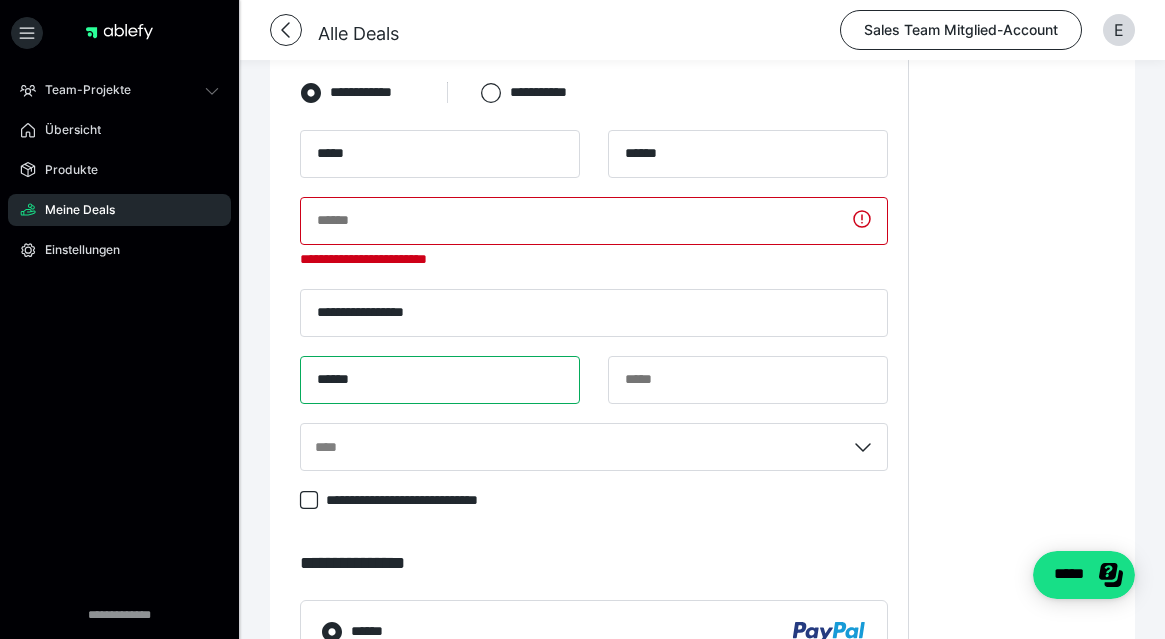 type on "*****" 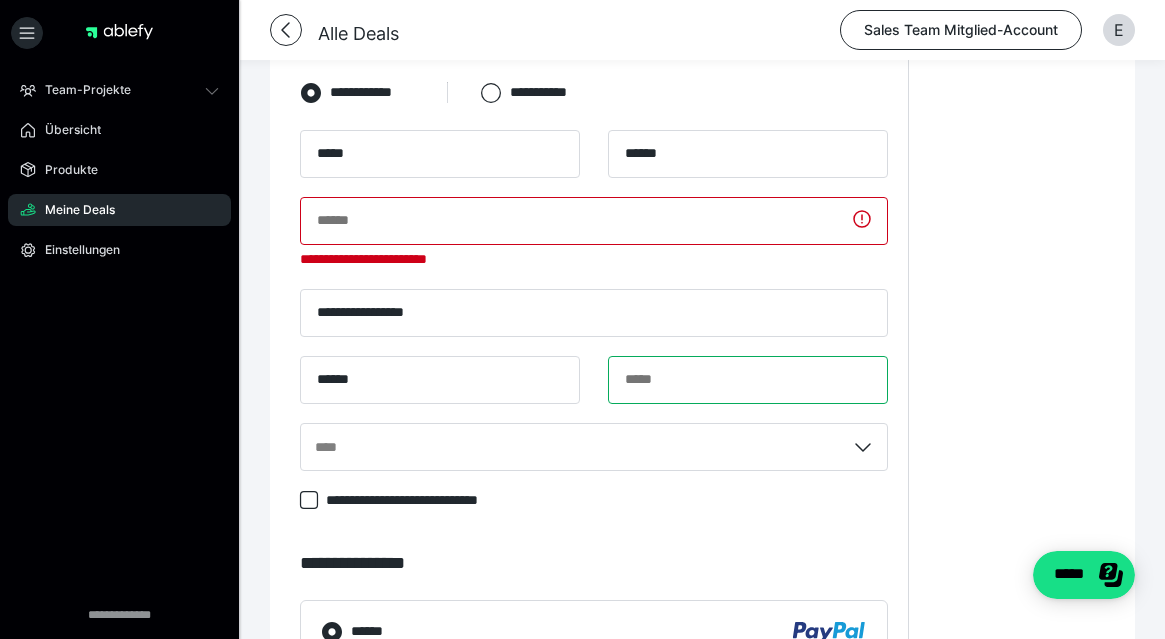click at bounding box center (748, 380) 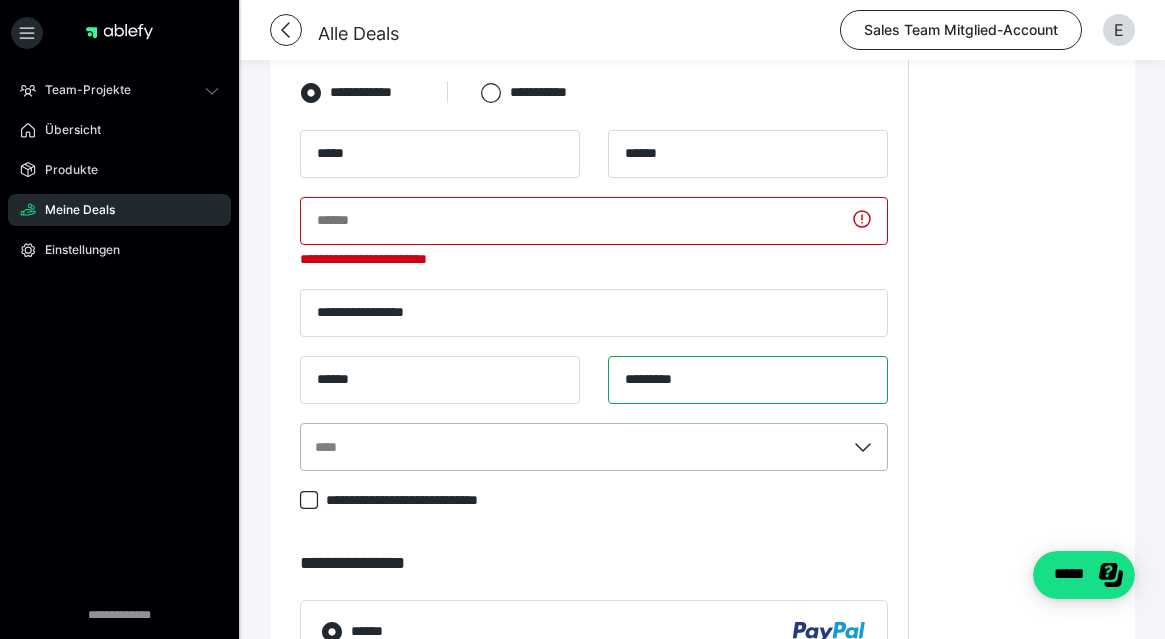 type on "*********" 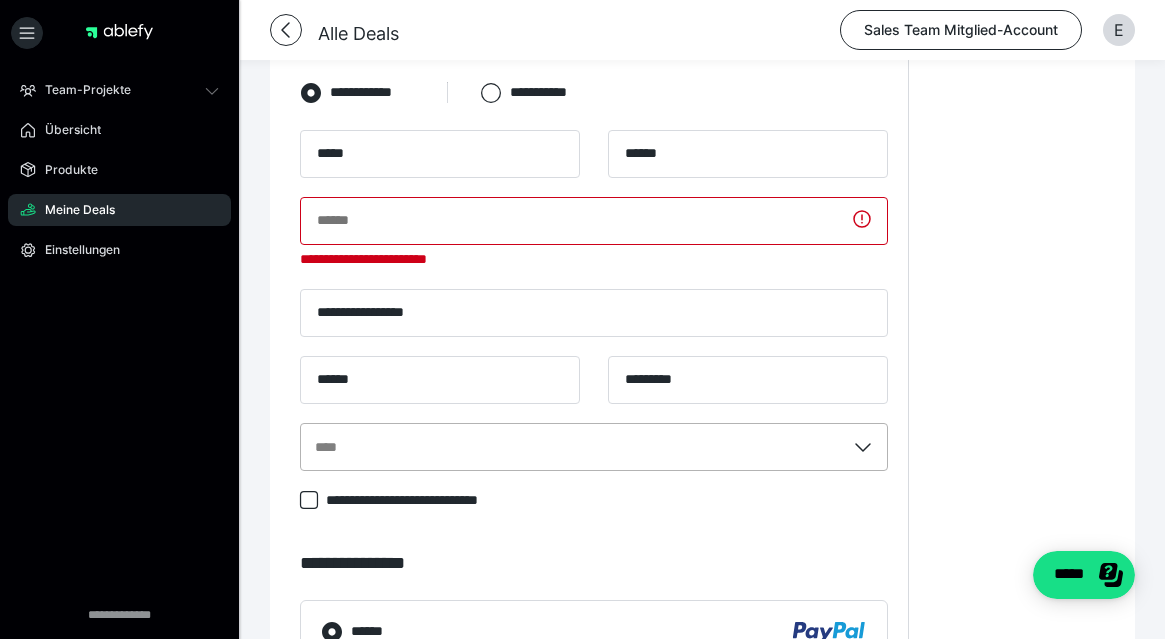 click on "****" at bounding box center (594, 447) 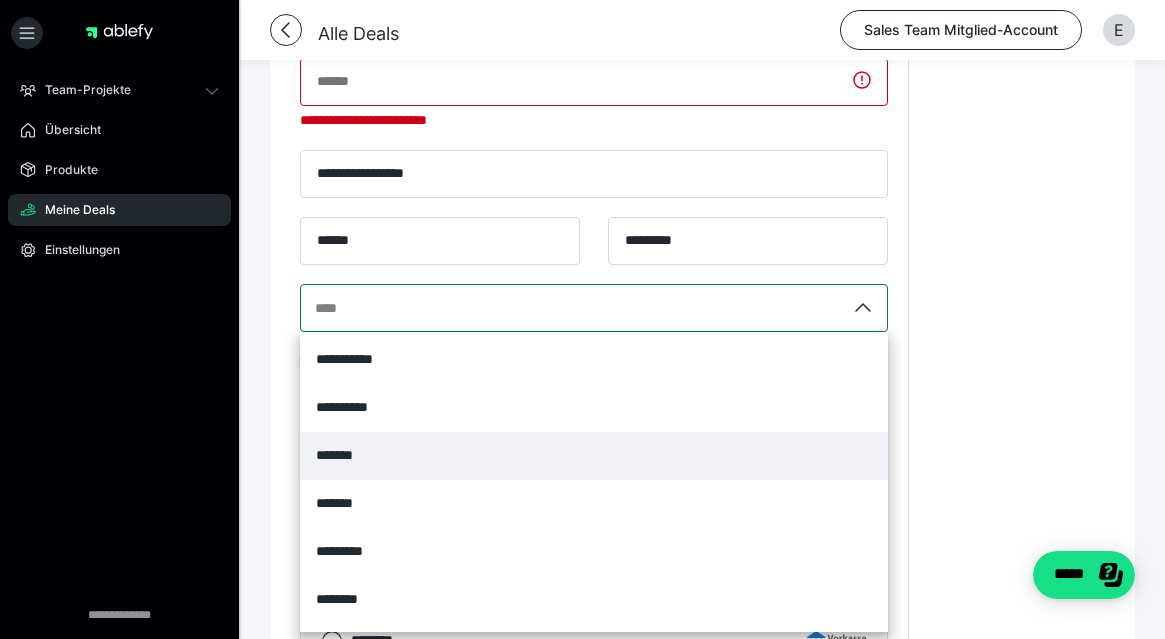 scroll, scrollTop: 2379, scrollLeft: 0, axis: vertical 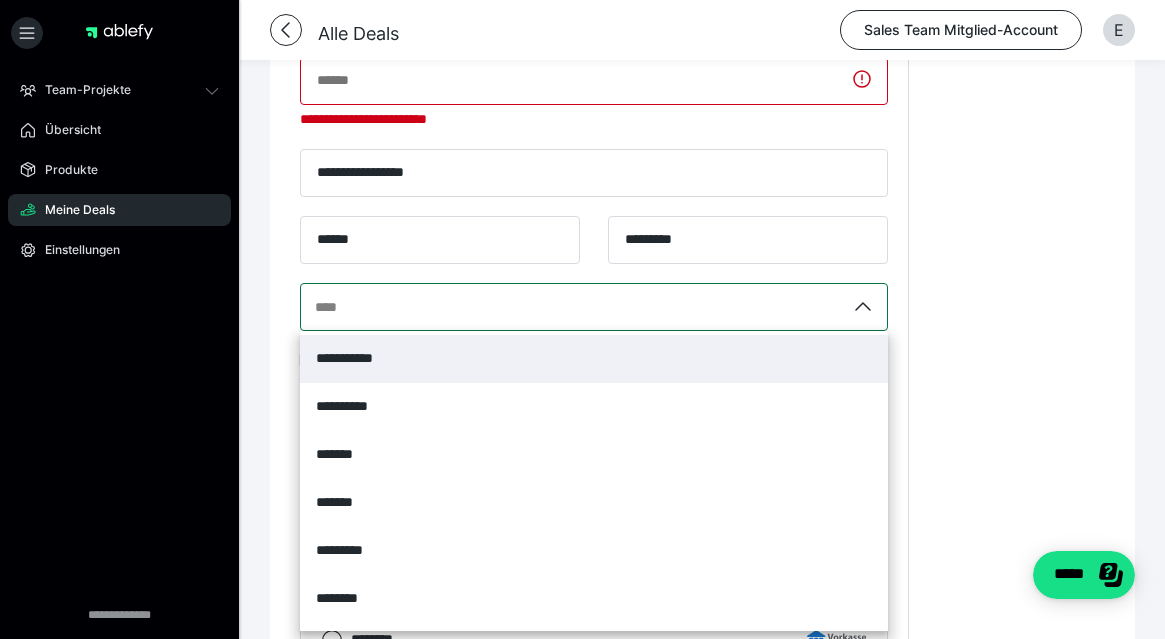 click on "**********" at bounding box center (594, 359) 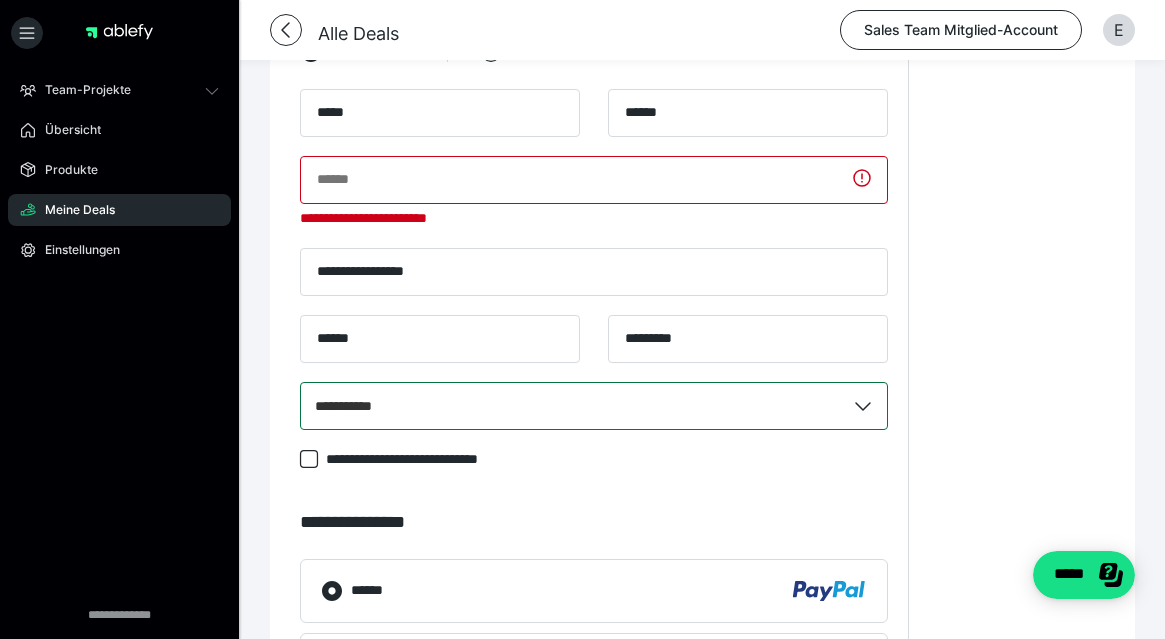 scroll, scrollTop: 2284, scrollLeft: 0, axis: vertical 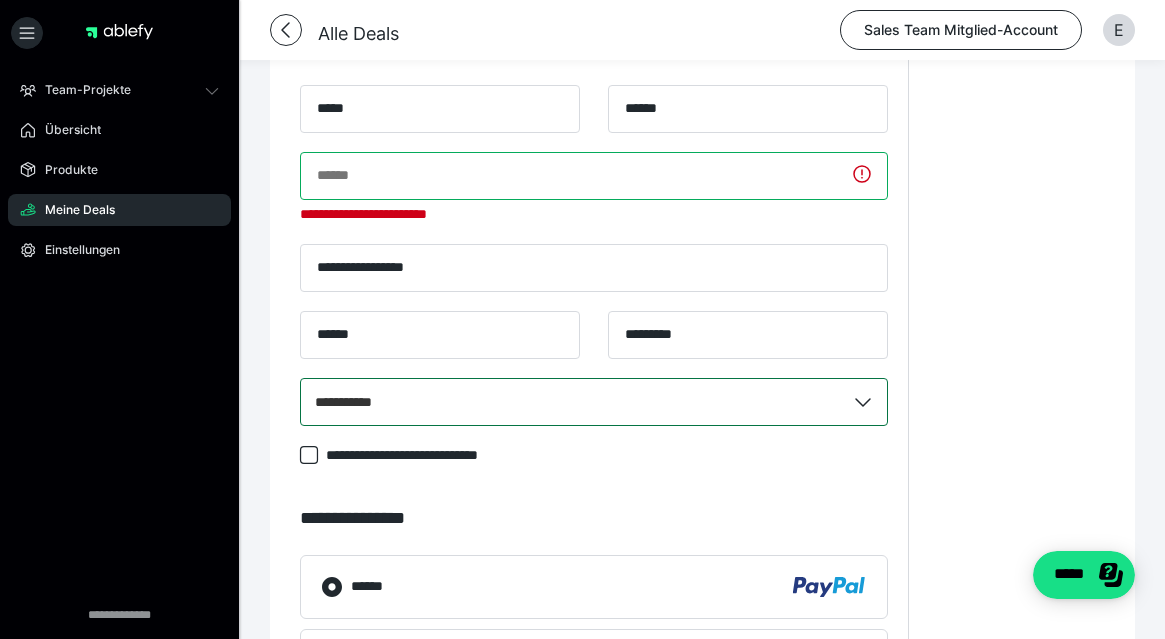 click at bounding box center [594, 176] 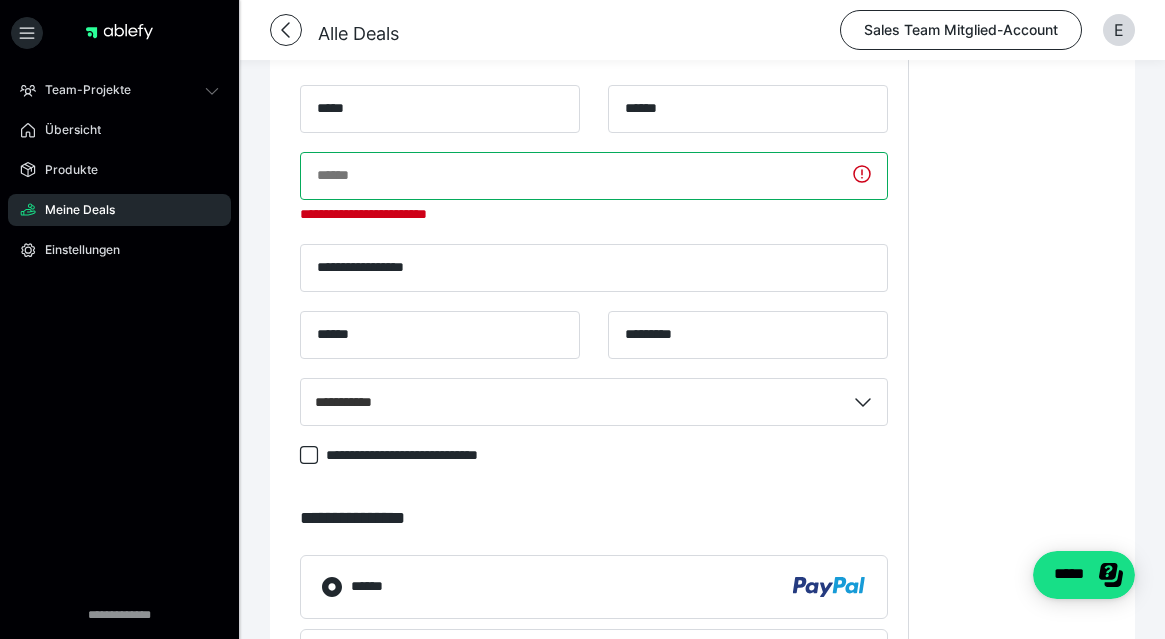 paste on "**********" 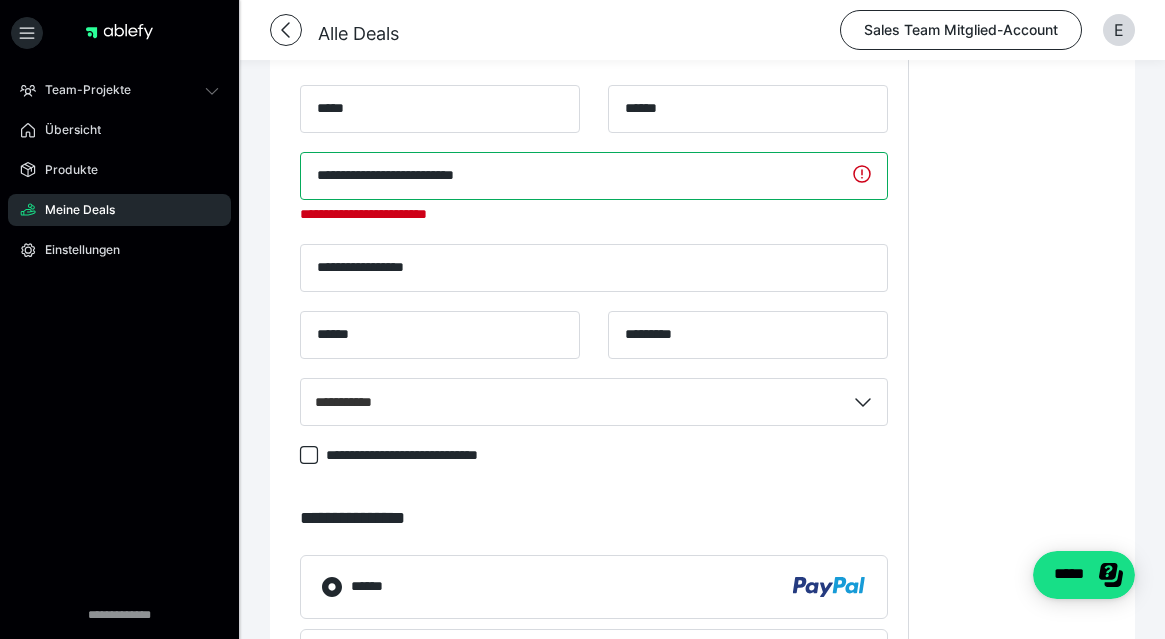 type on "**********" 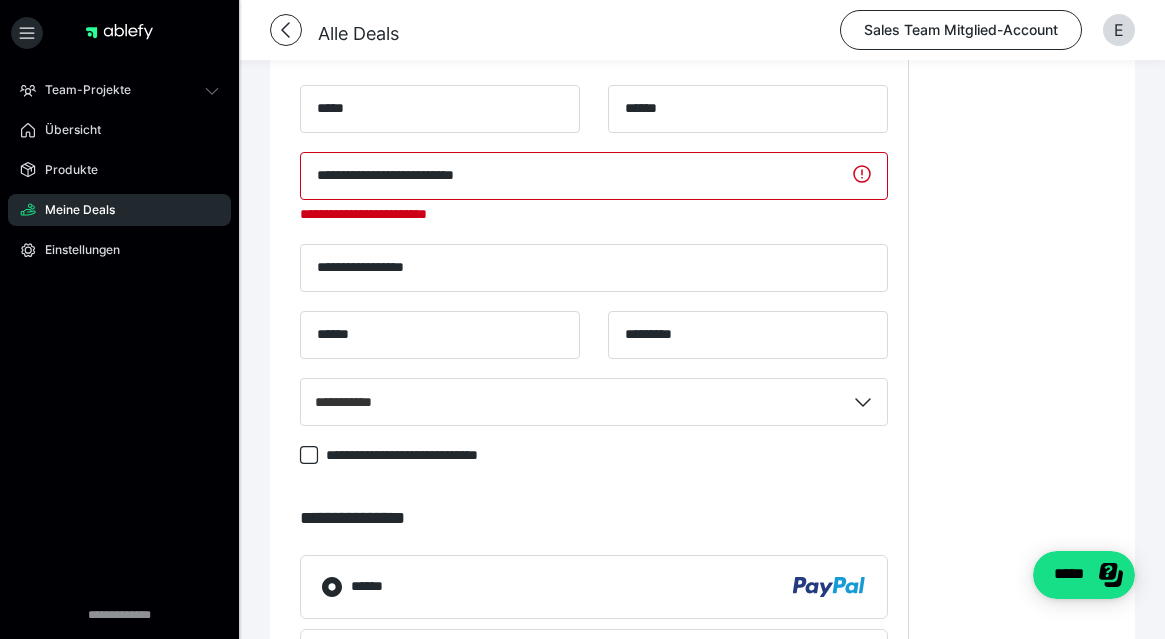 click on "**********" at bounding box center (1016, -642) 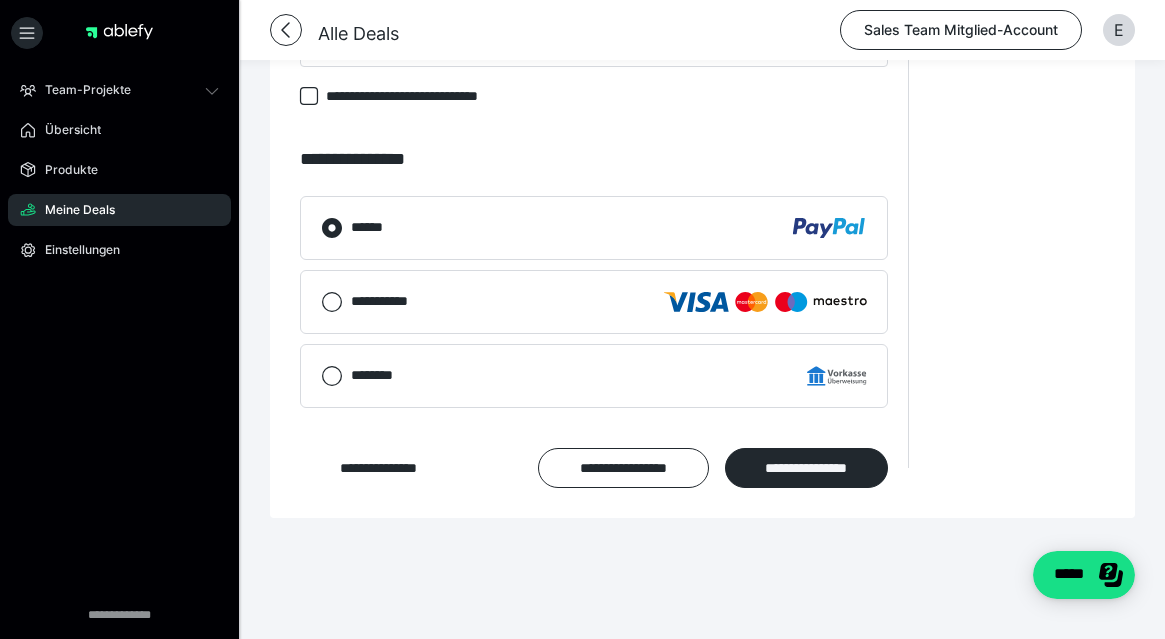 scroll, scrollTop: 2627, scrollLeft: 0, axis: vertical 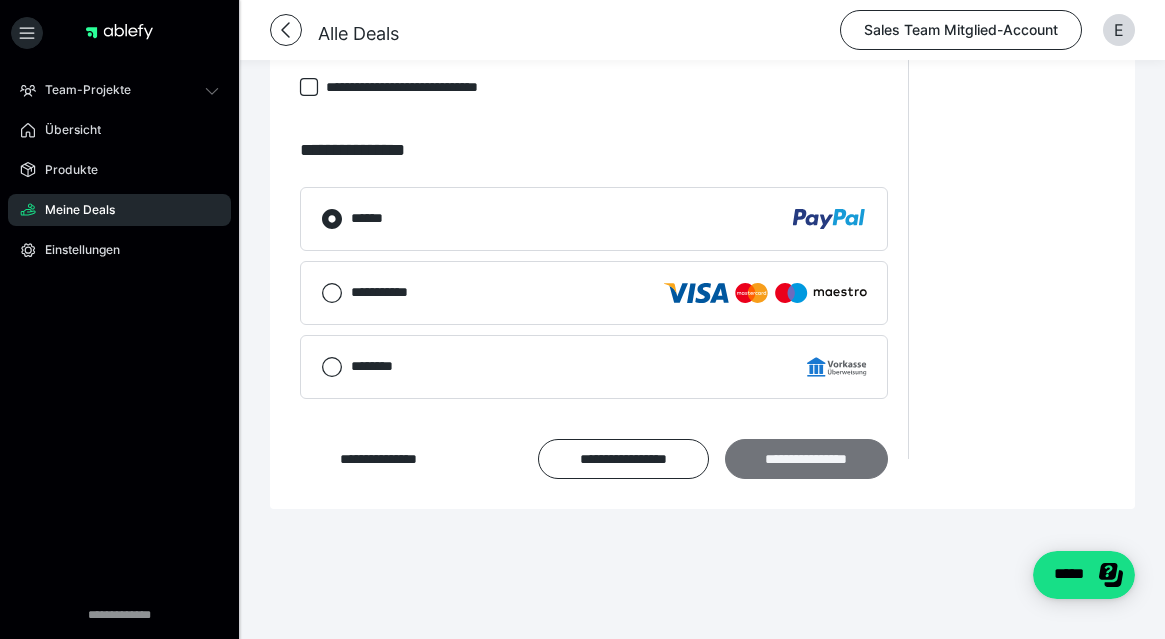 click on "**********" at bounding box center (806, 459) 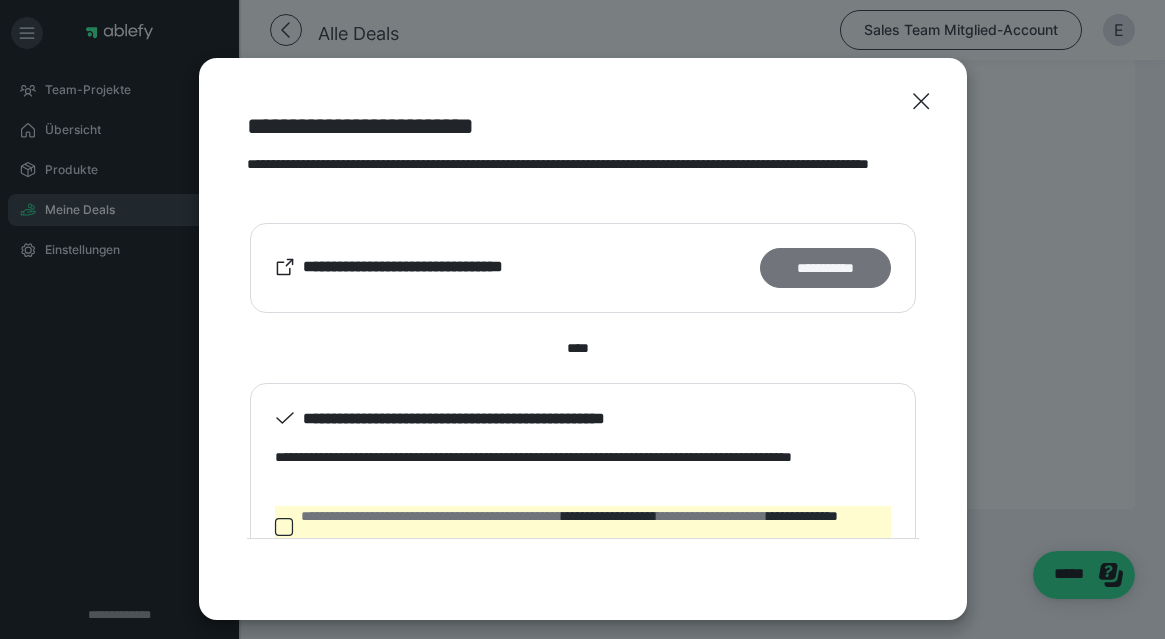 click on "**********" at bounding box center [825, 268] 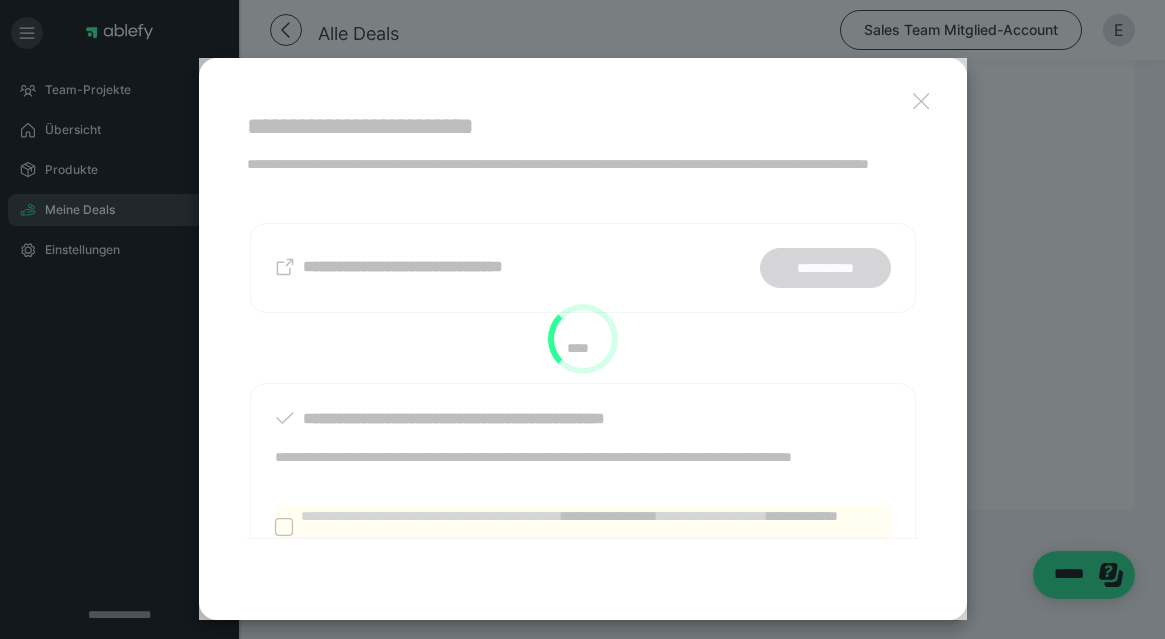 scroll, scrollTop: 2355, scrollLeft: 0, axis: vertical 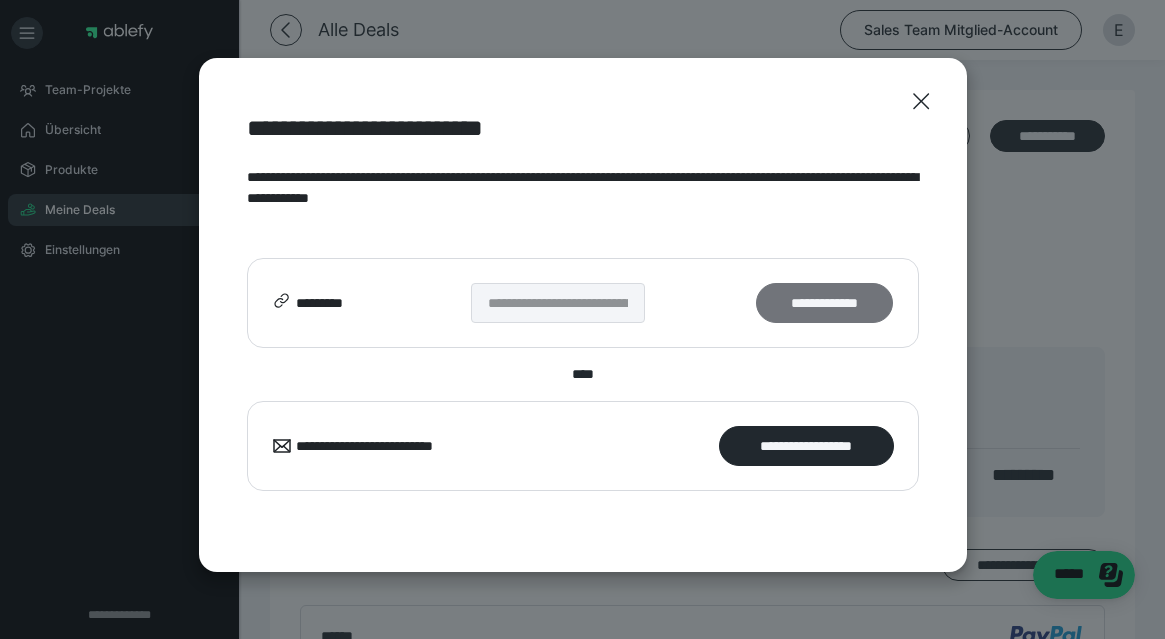 click on "**********" at bounding box center [824, 303] 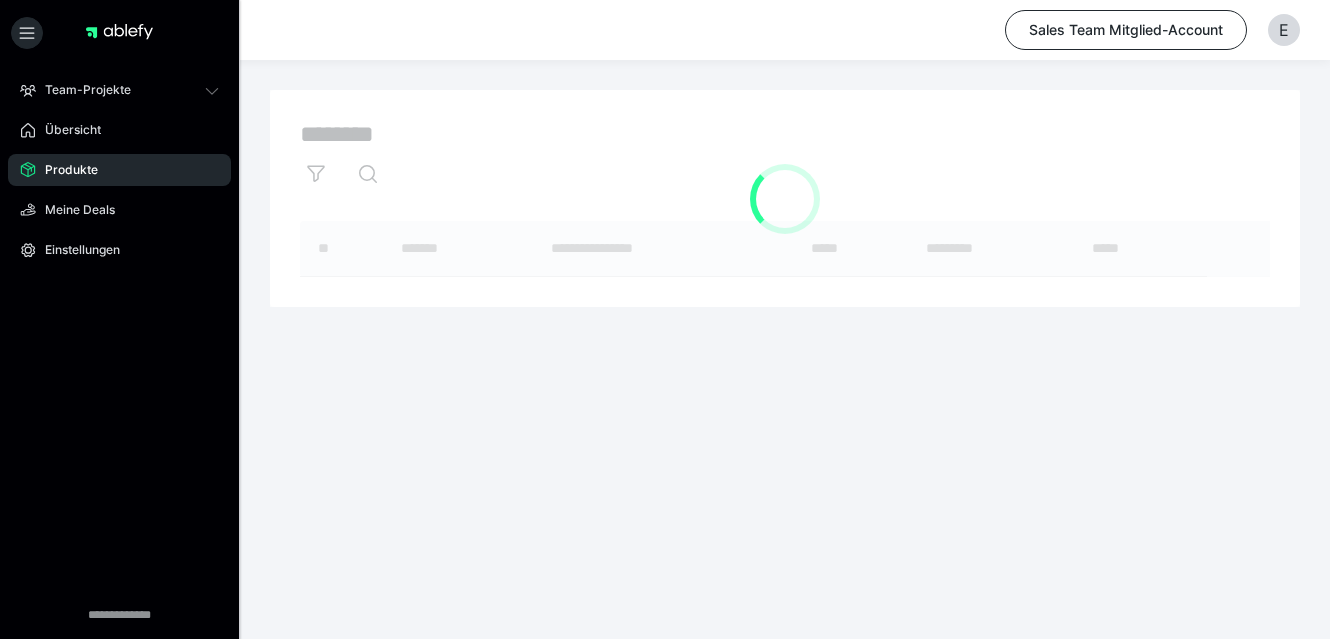 scroll, scrollTop: 0, scrollLeft: 0, axis: both 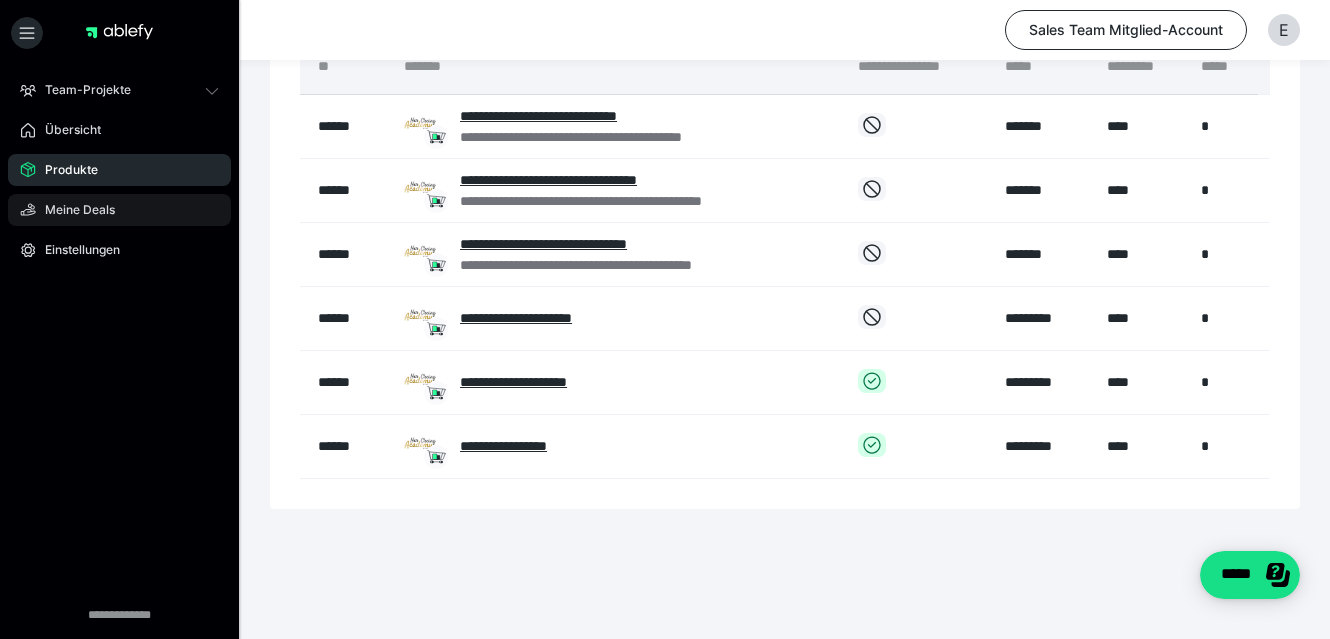 click on "Meine Deals" at bounding box center (73, 210) 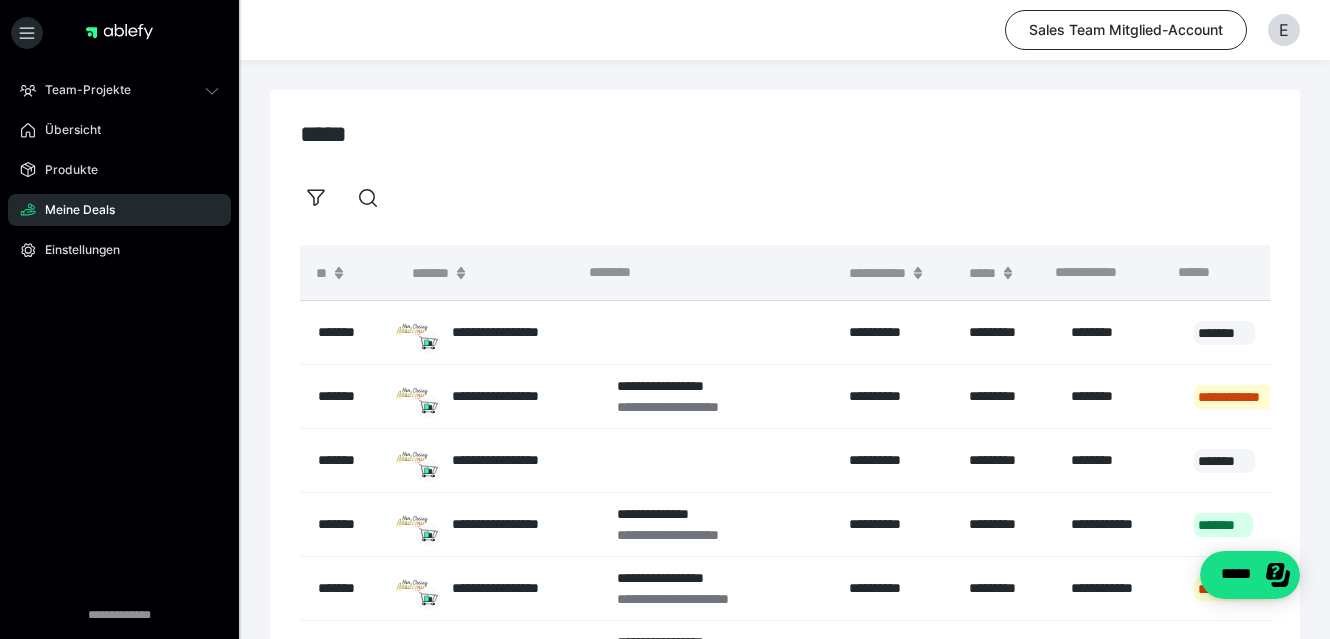 scroll, scrollTop: 56, scrollLeft: 0, axis: vertical 